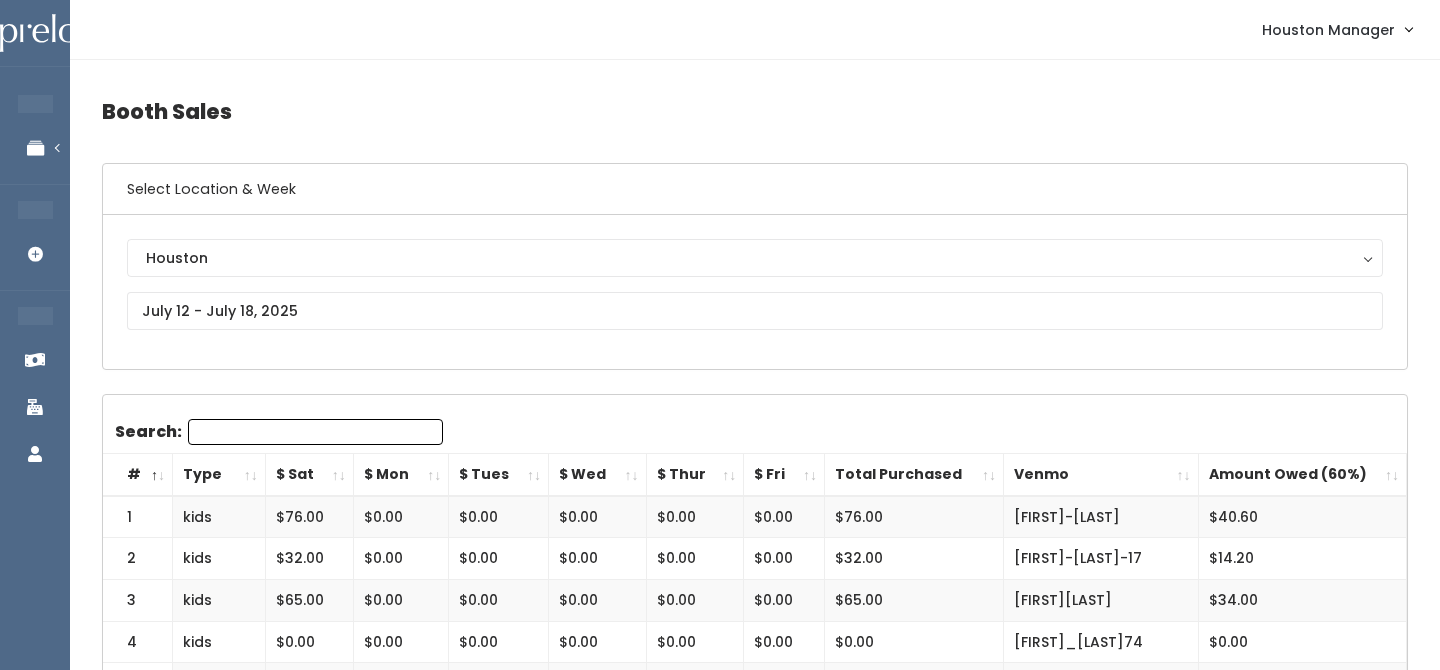 scroll, scrollTop: 2747, scrollLeft: 0, axis: vertical 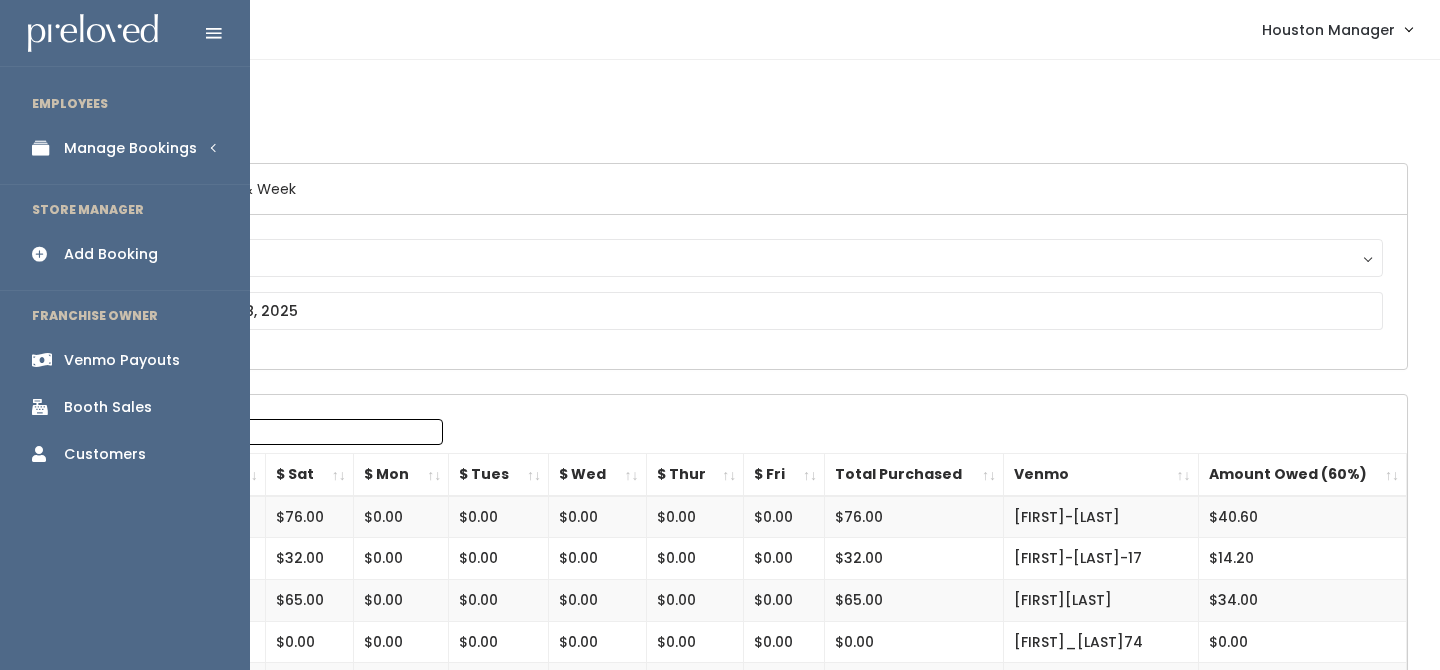 click on "Venmo Payouts" at bounding box center (122, 360) 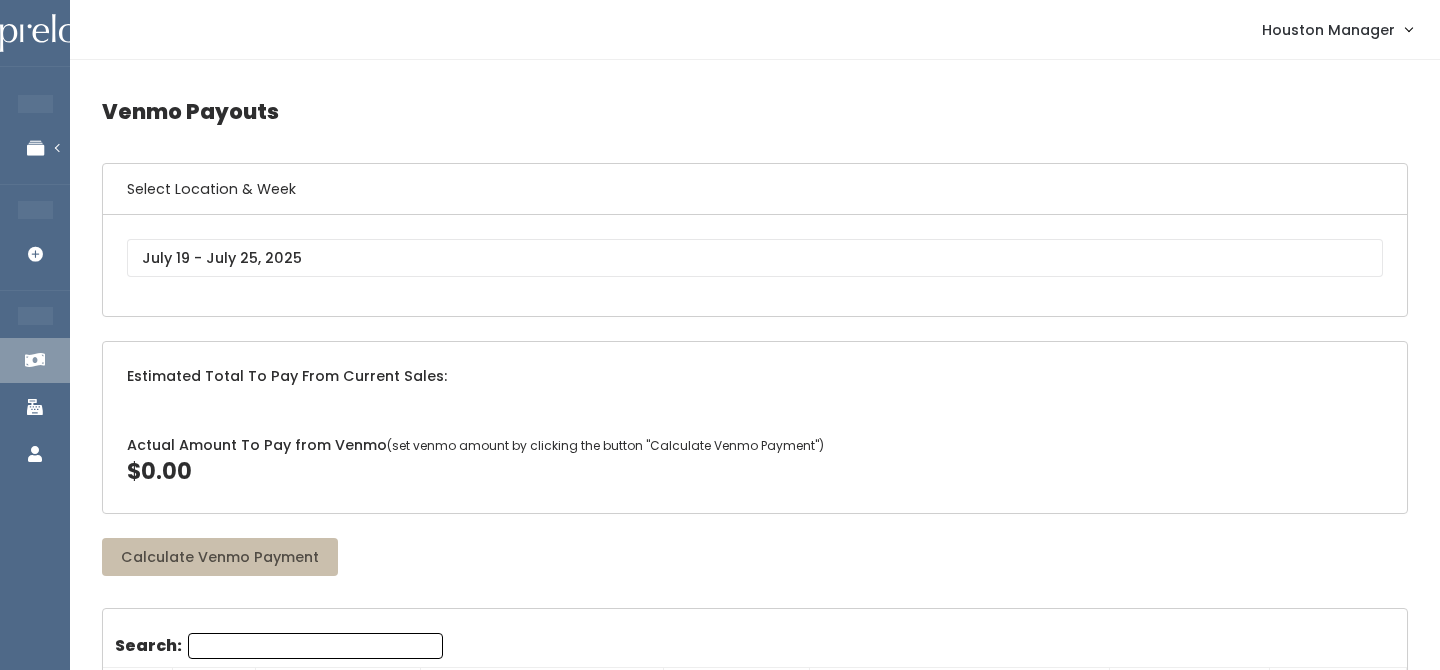 scroll, scrollTop: 0, scrollLeft: 0, axis: both 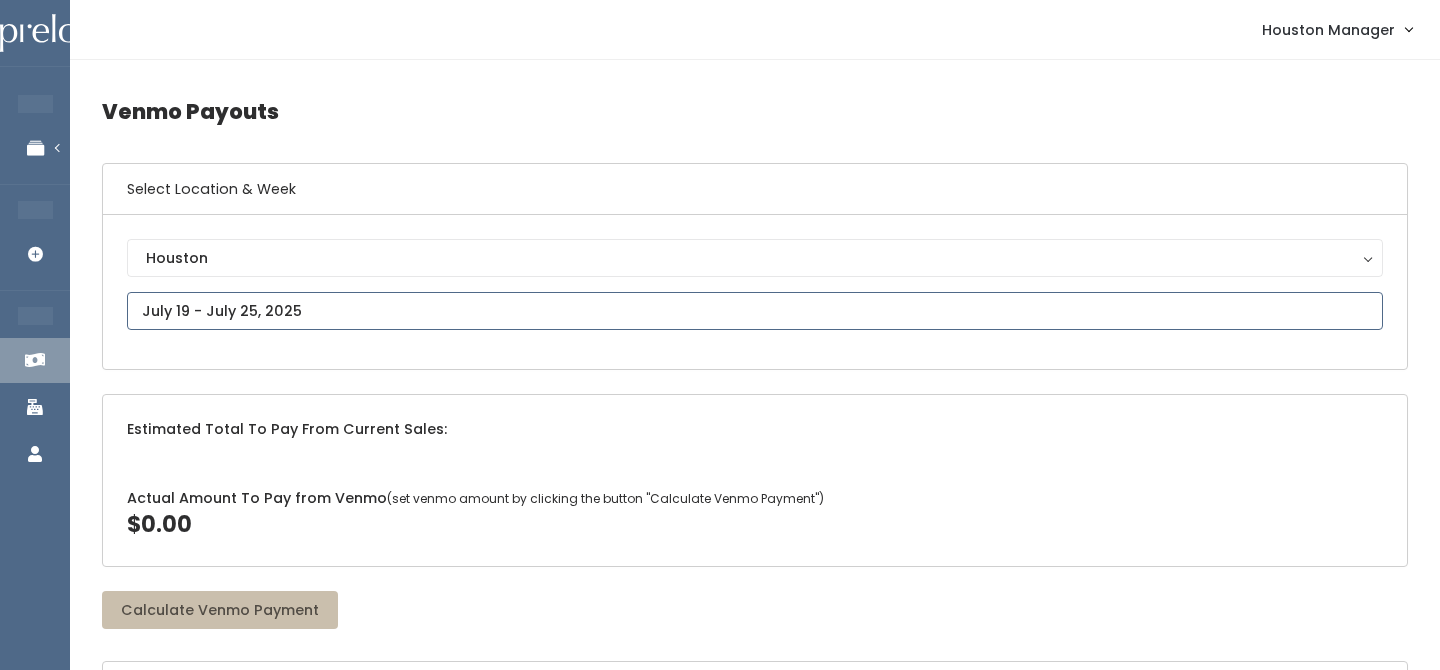 click at bounding box center [755, 311] 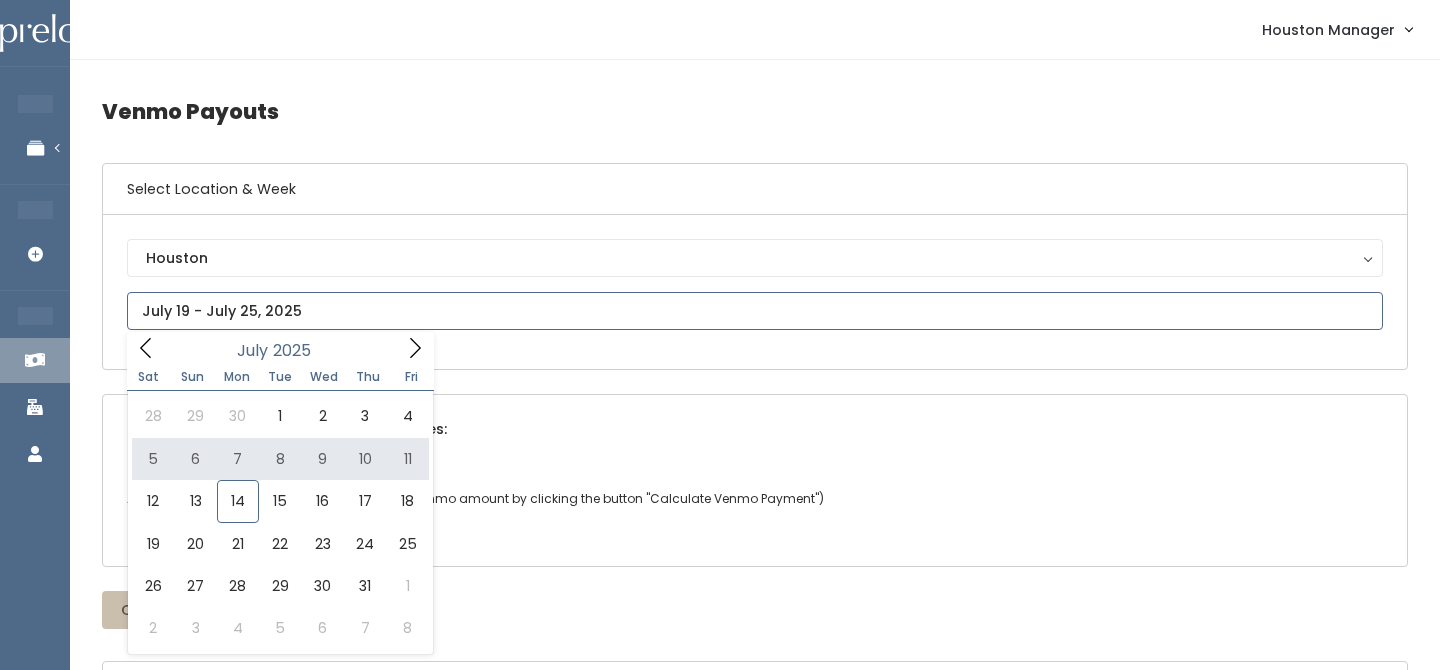 type on "[DATE] to [DATE]" 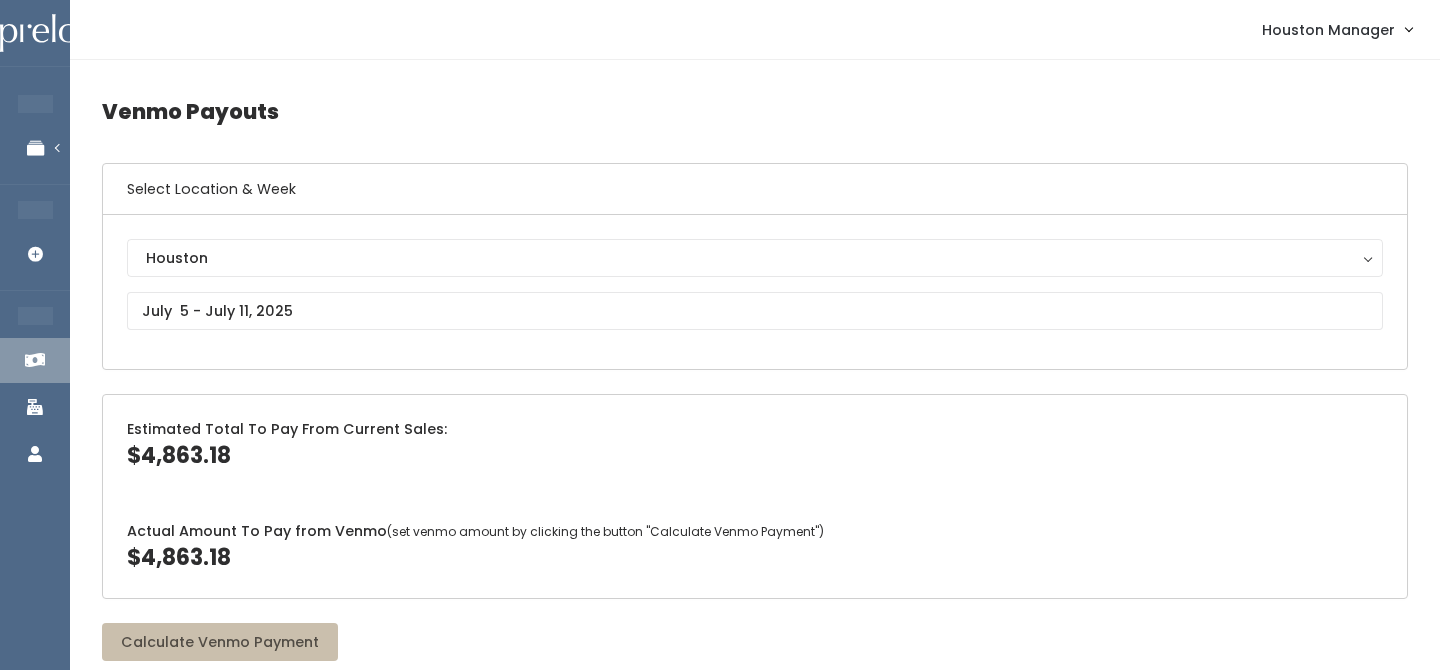 scroll, scrollTop: 0, scrollLeft: 0, axis: both 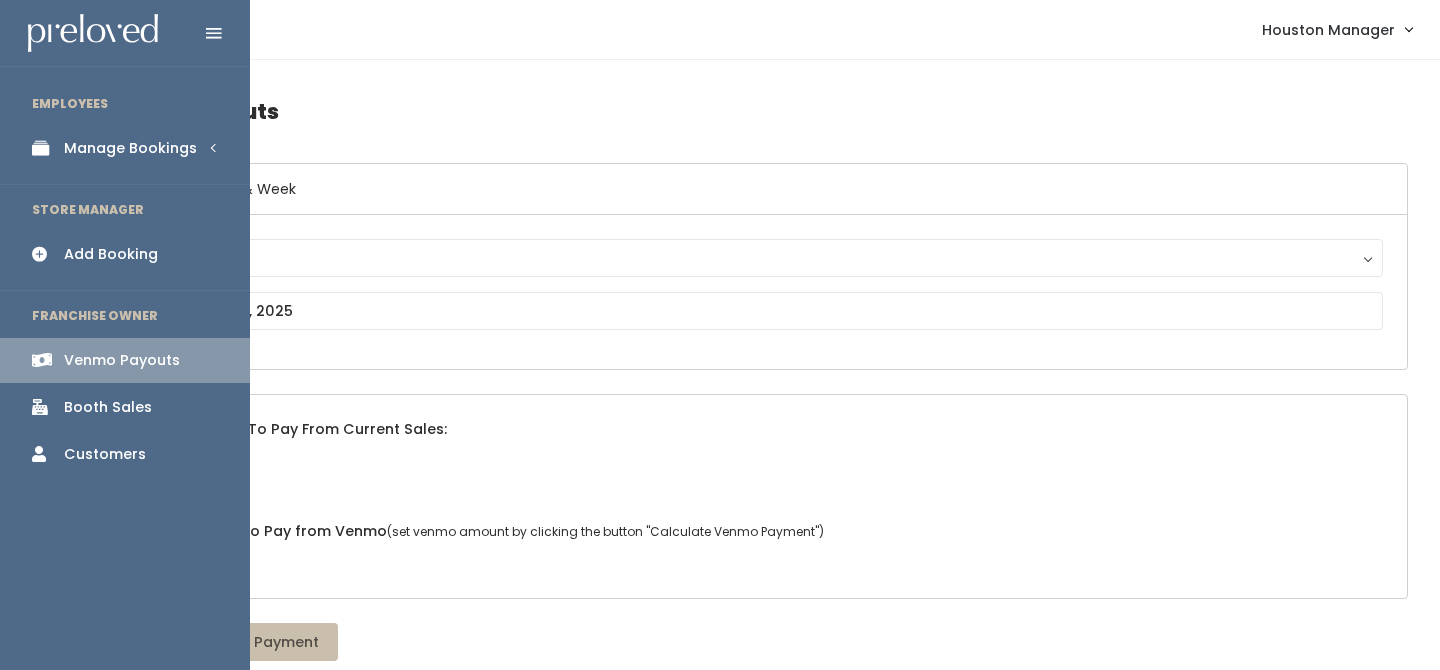 click on "Booth Sales" at bounding box center [108, 407] 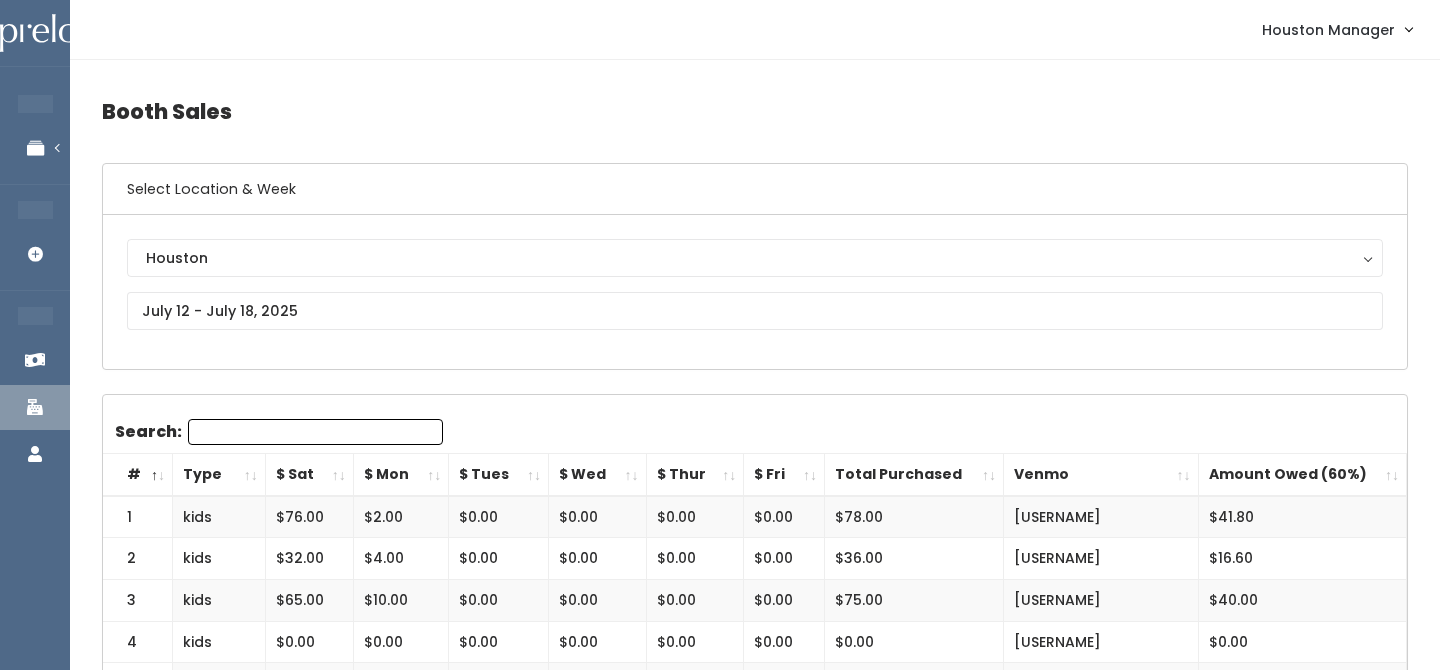 scroll, scrollTop: 0, scrollLeft: 0, axis: both 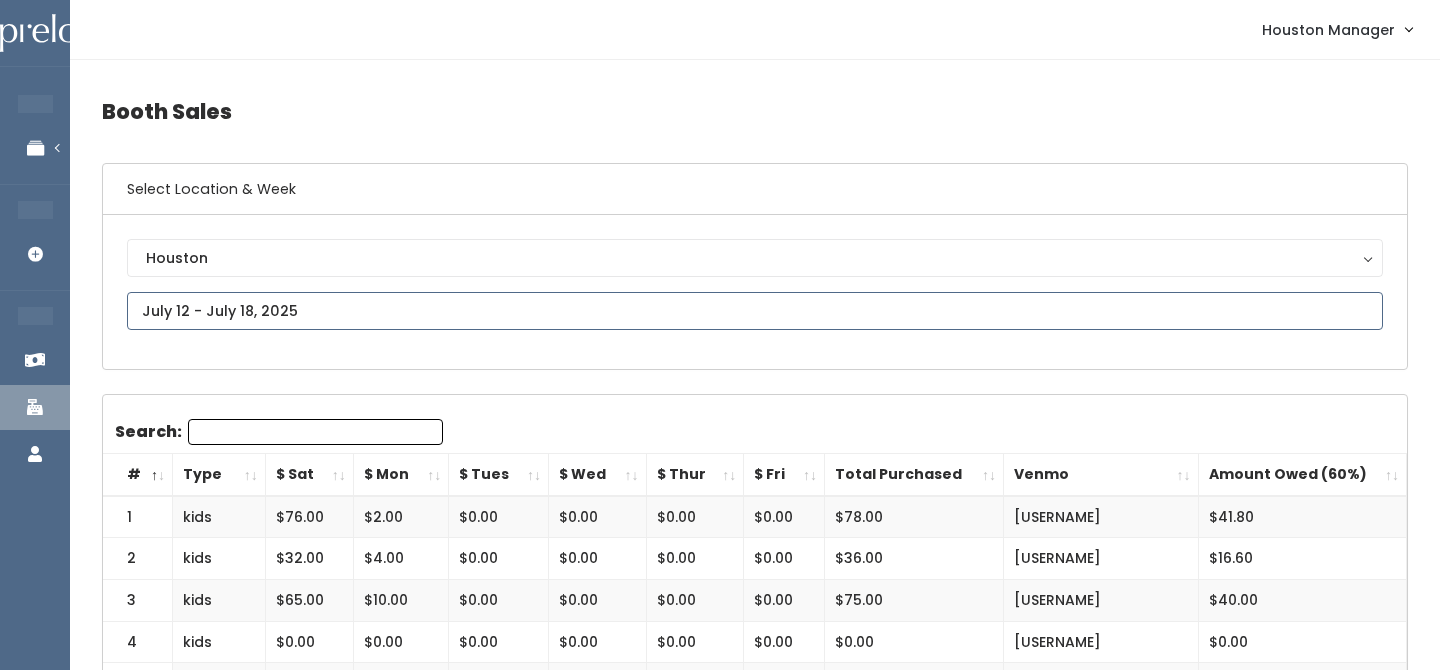 click at bounding box center [755, 311] 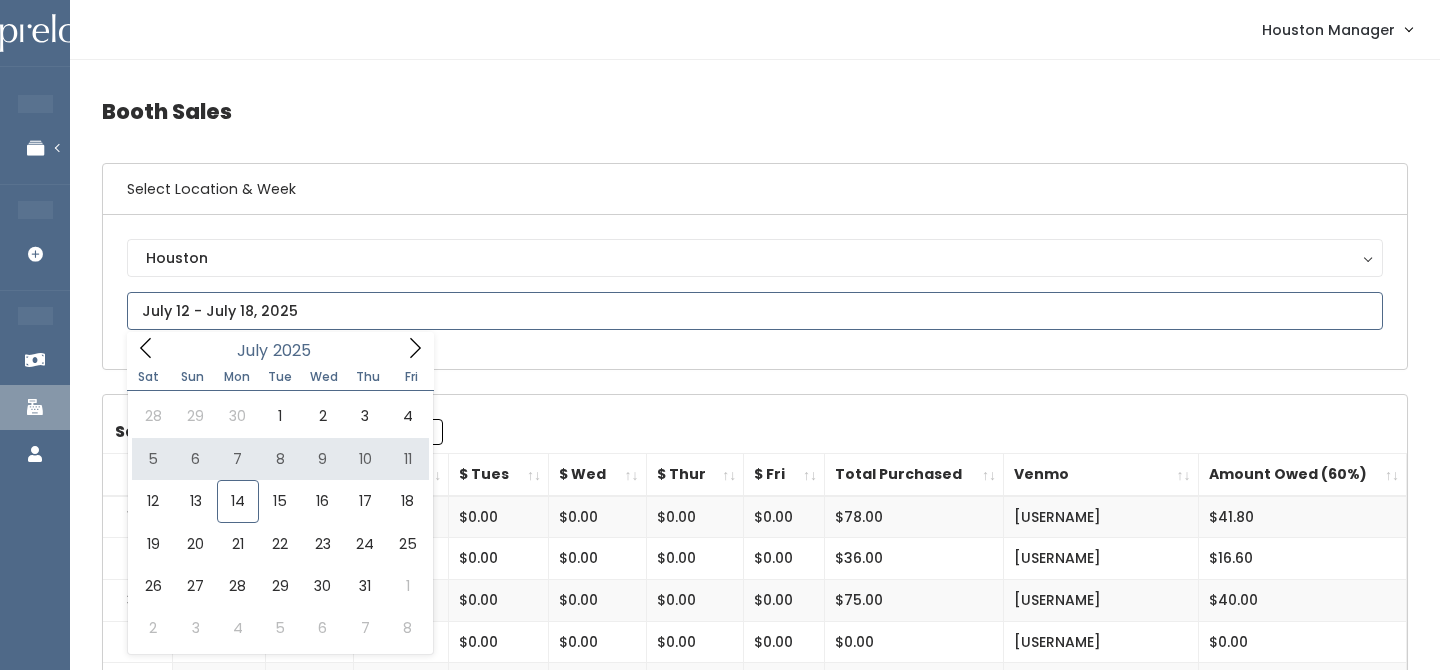 type on "[DATE] to [DATE]" 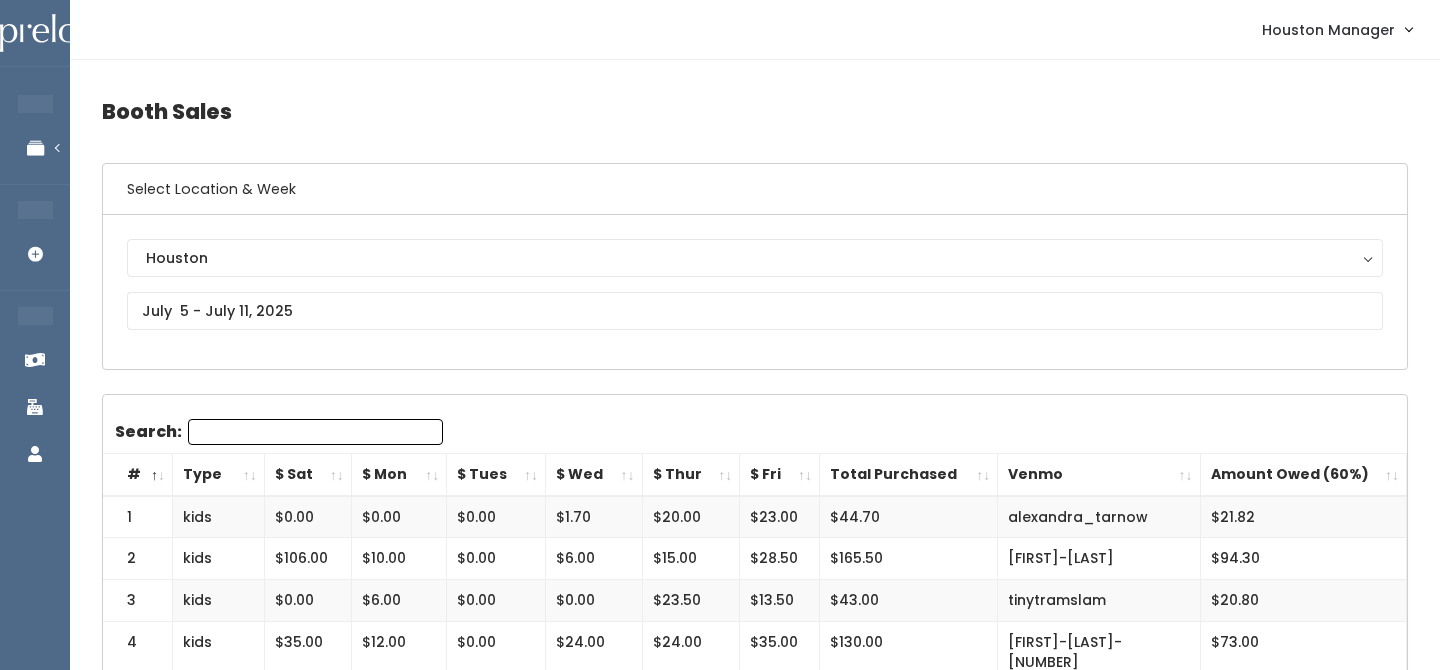 scroll, scrollTop: 0, scrollLeft: 0, axis: both 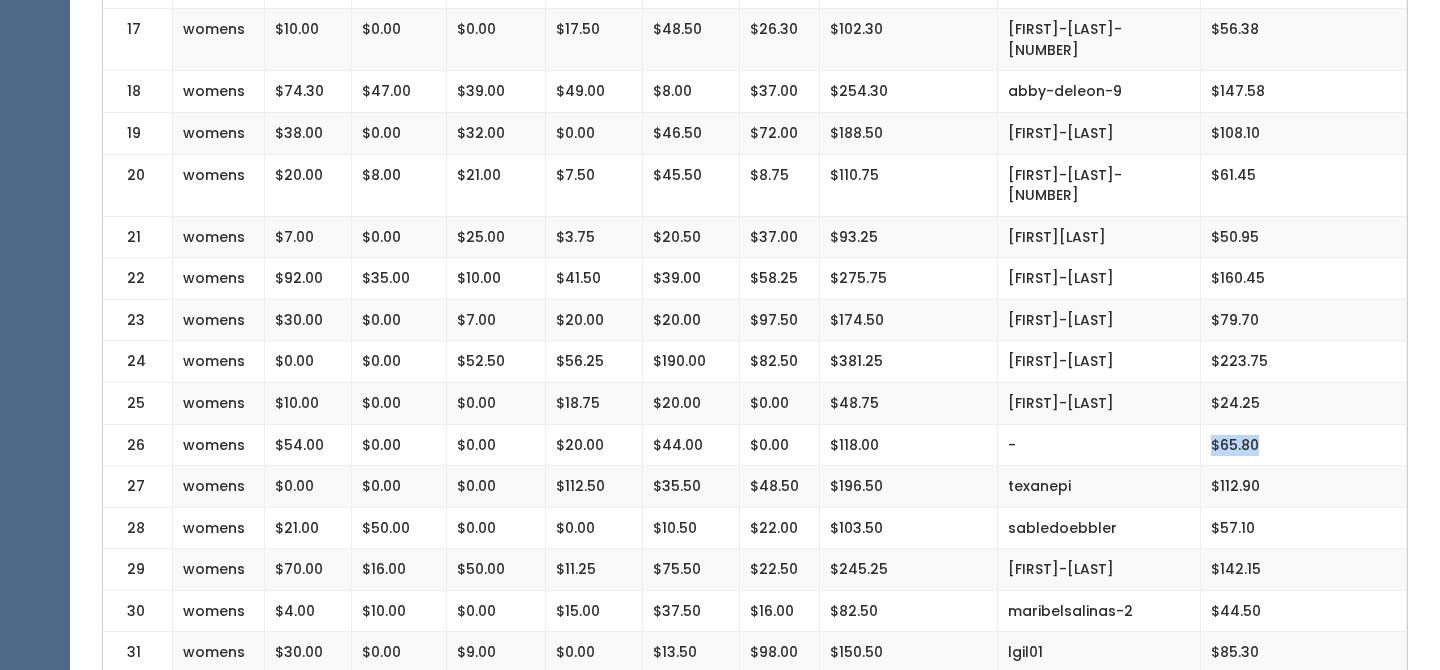 drag, startPoint x: 1209, startPoint y: 359, endPoint x: 1268, endPoint y: 359, distance: 59 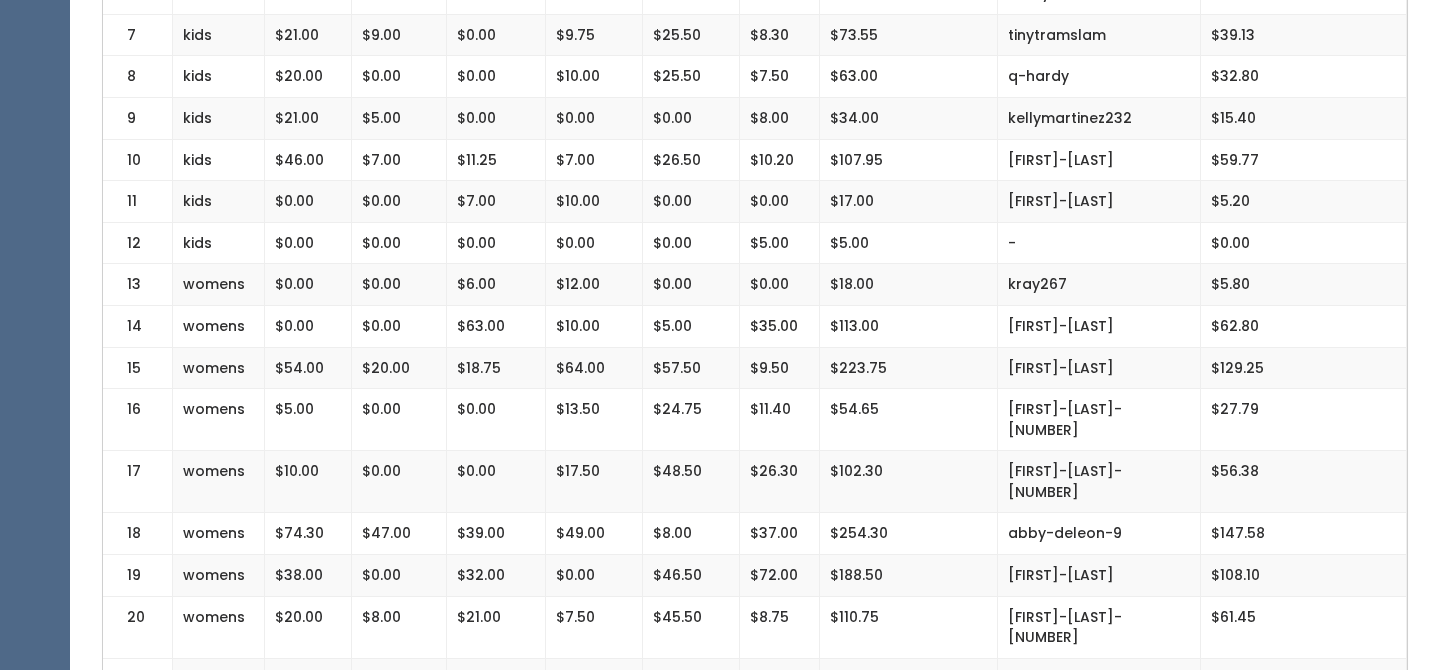 scroll, scrollTop: 0, scrollLeft: 0, axis: both 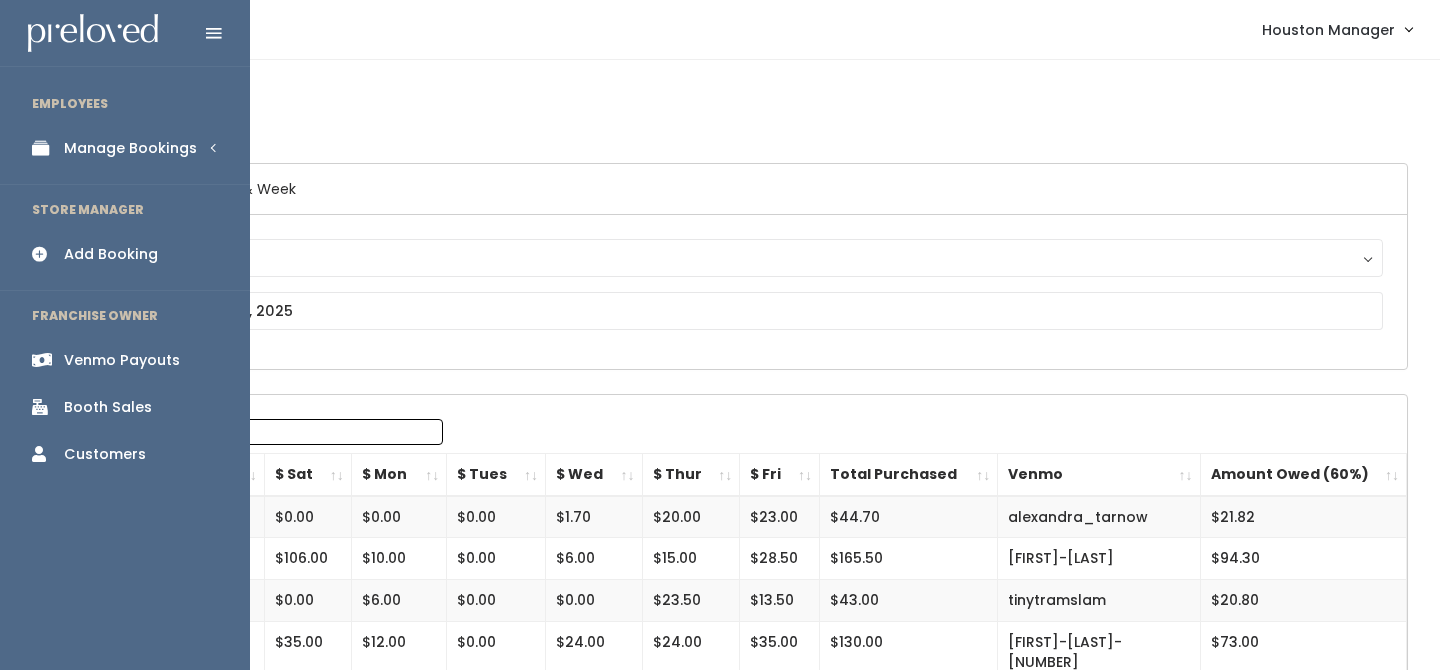 click on "Manage Bookings" at bounding box center [125, 148] 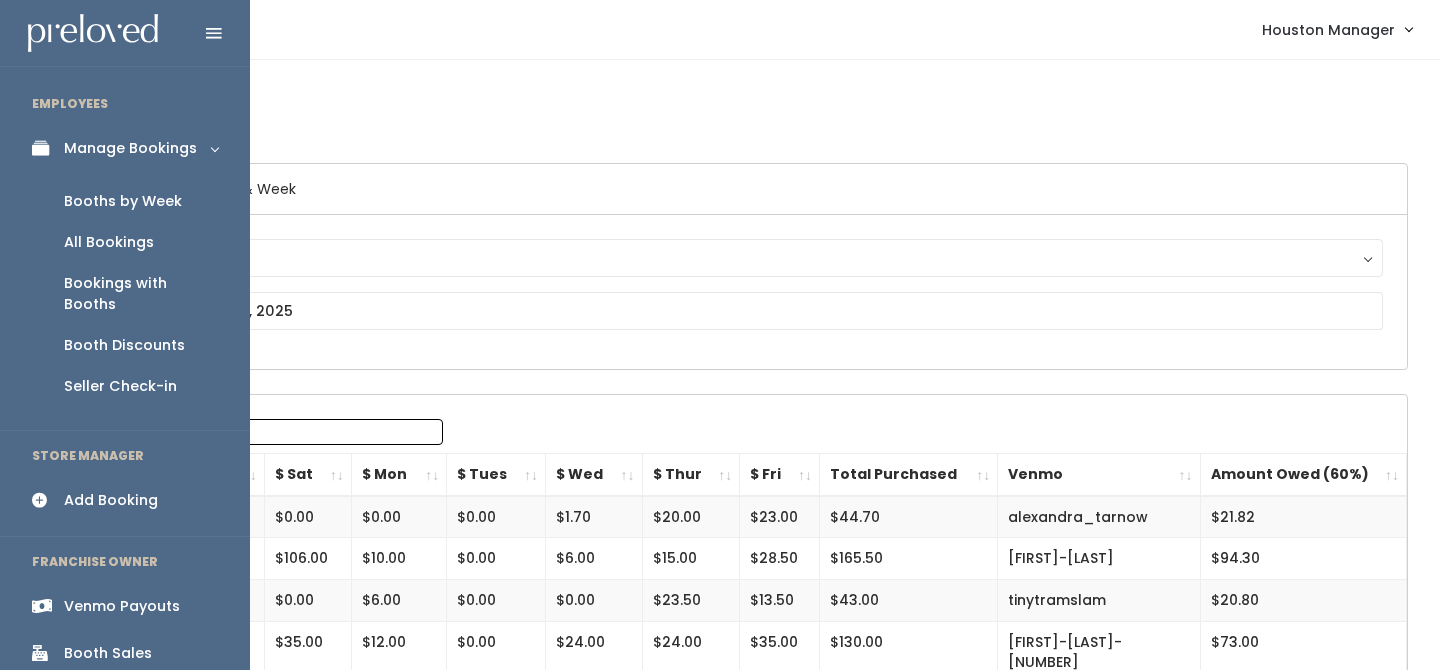 click on "Booths by Week" at bounding box center (123, 201) 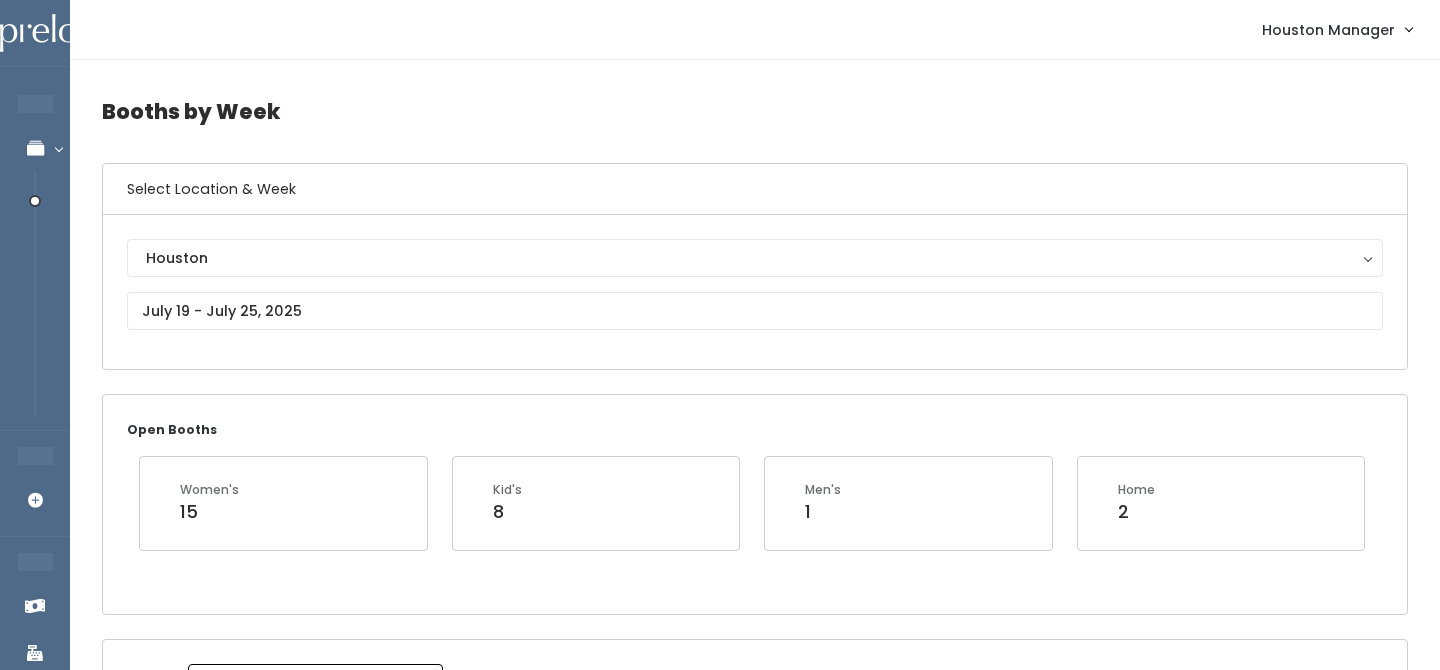 scroll, scrollTop: 0, scrollLeft: 0, axis: both 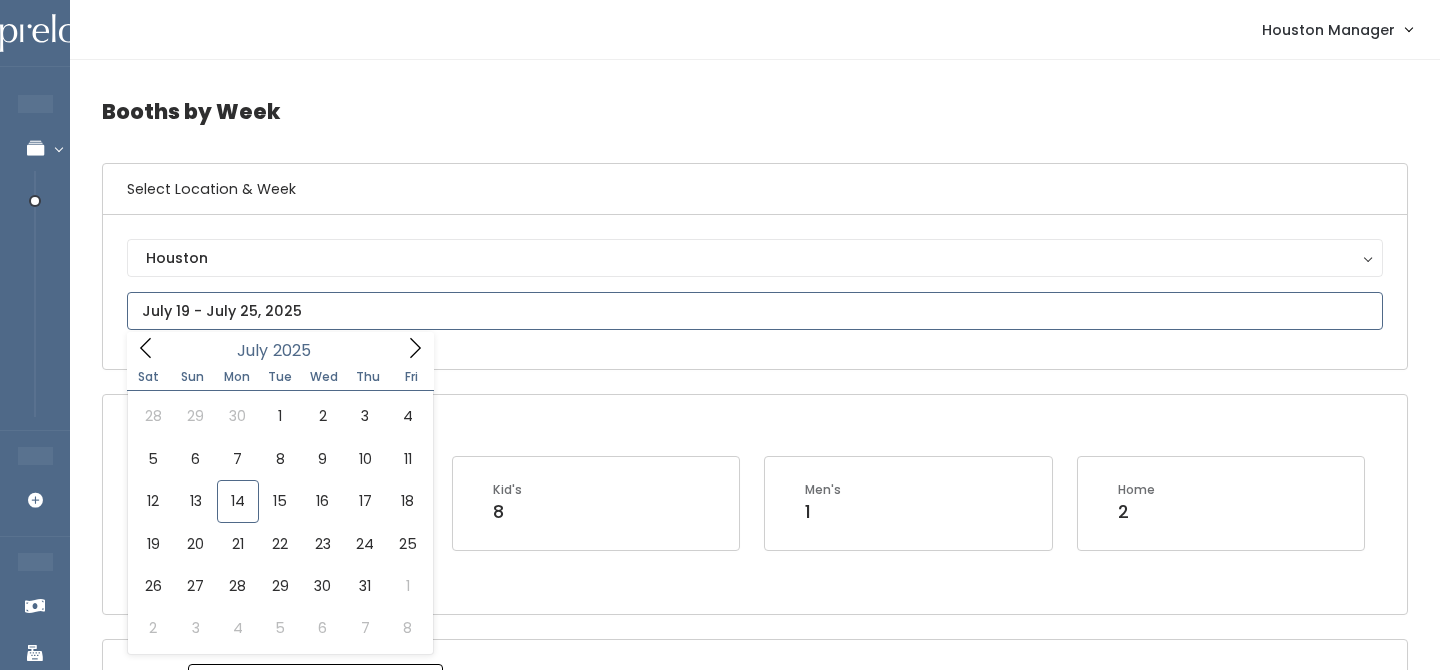click at bounding box center (755, 311) 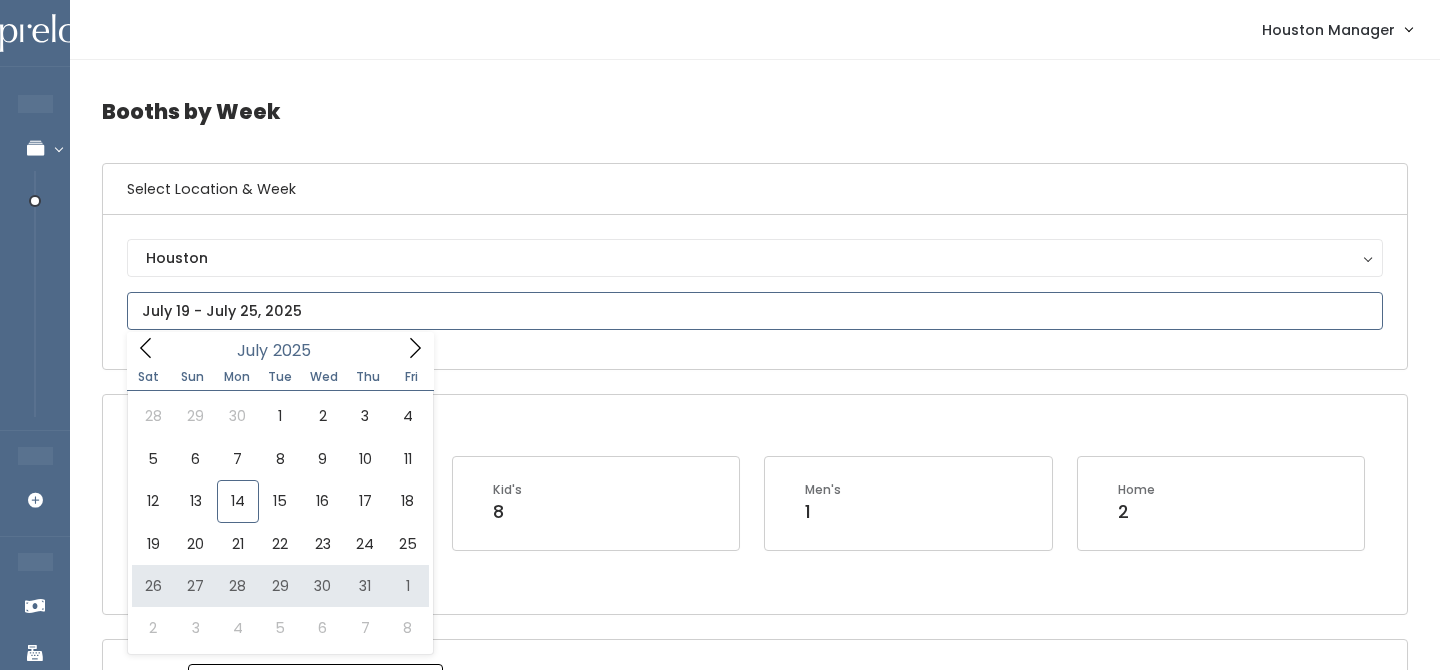 type on "July 26 to August 1" 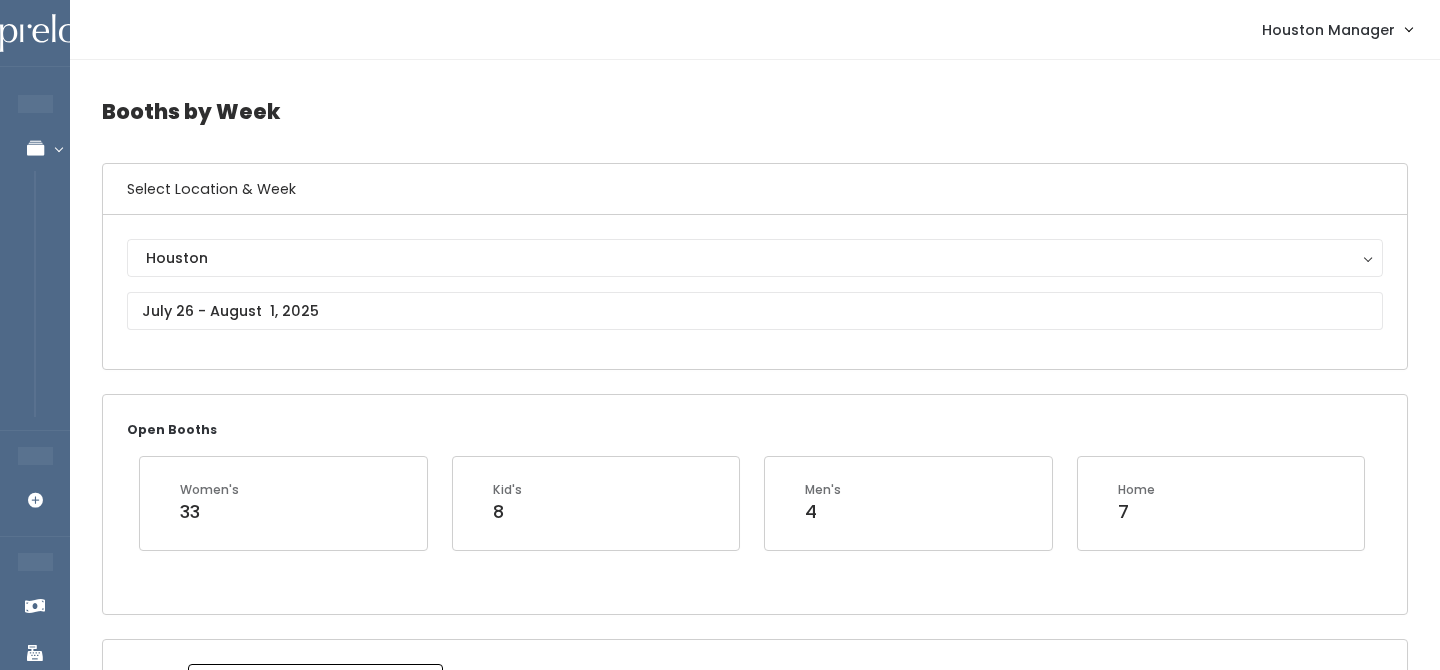 scroll, scrollTop: 0, scrollLeft: 0, axis: both 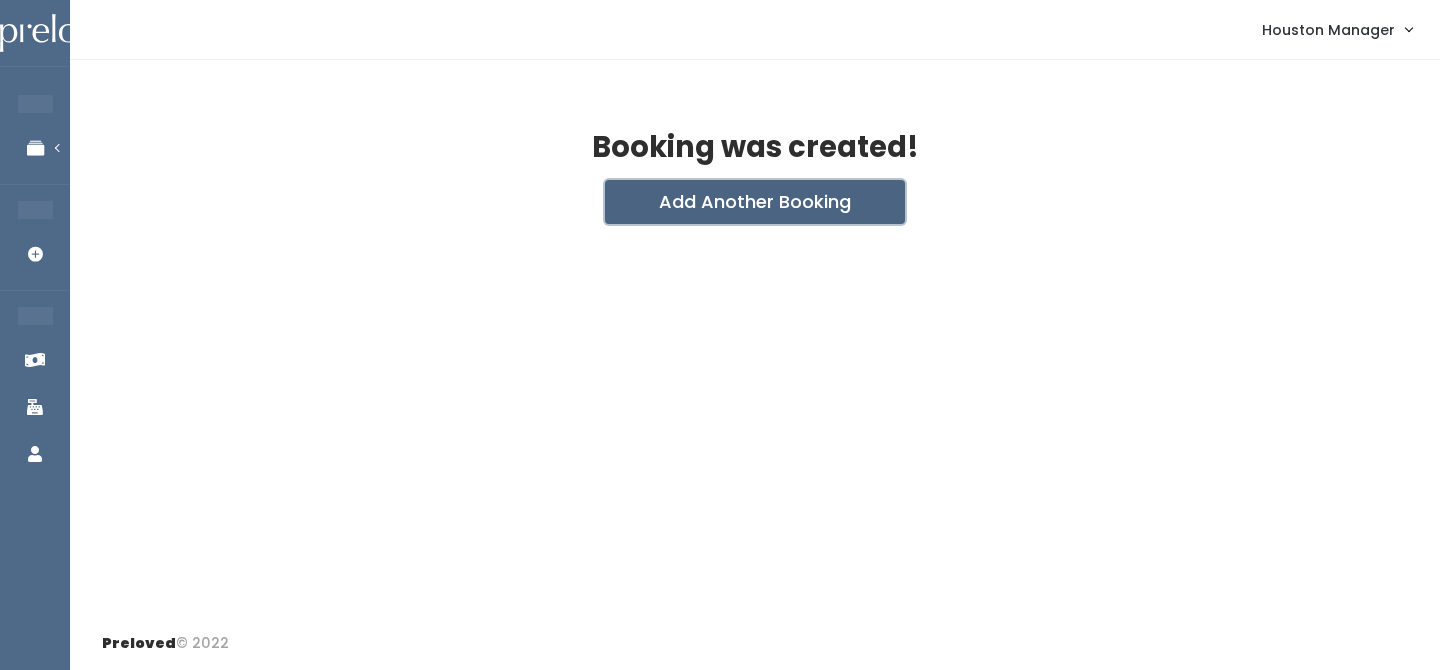 click on "Add Another Booking" at bounding box center (755, 202) 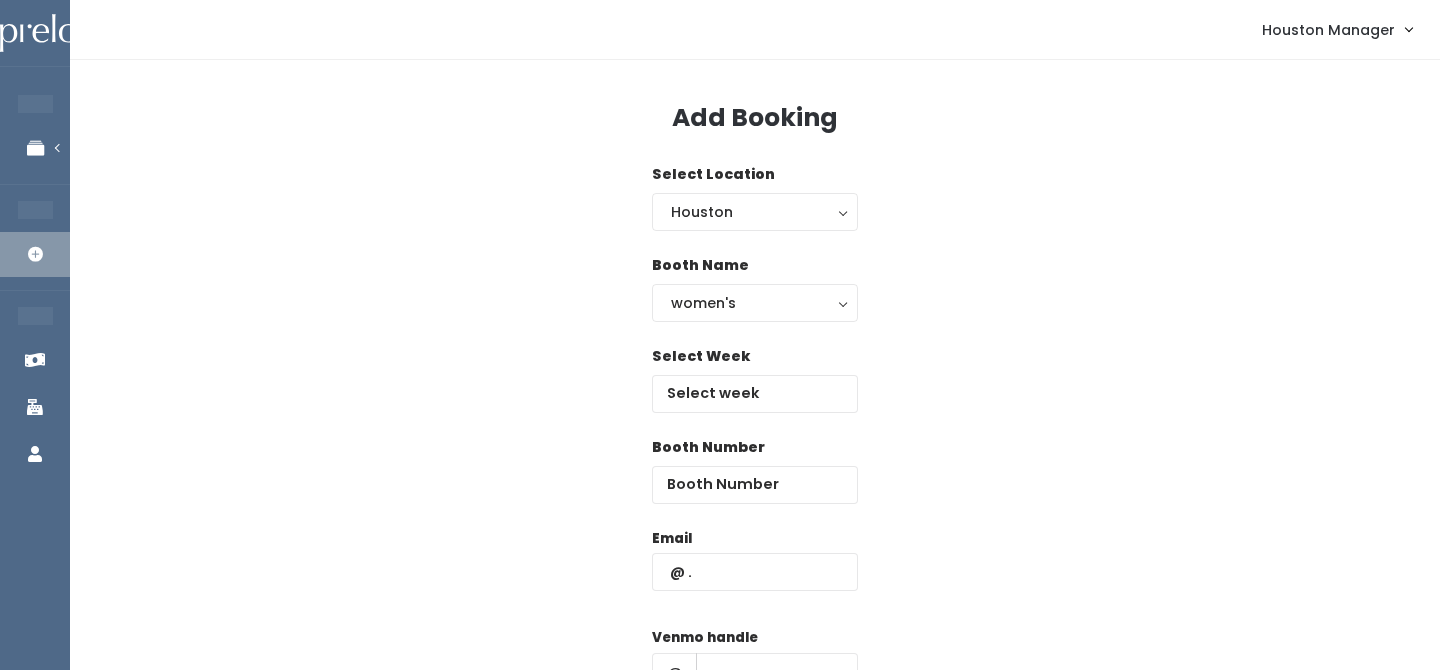 scroll, scrollTop: 0, scrollLeft: 0, axis: both 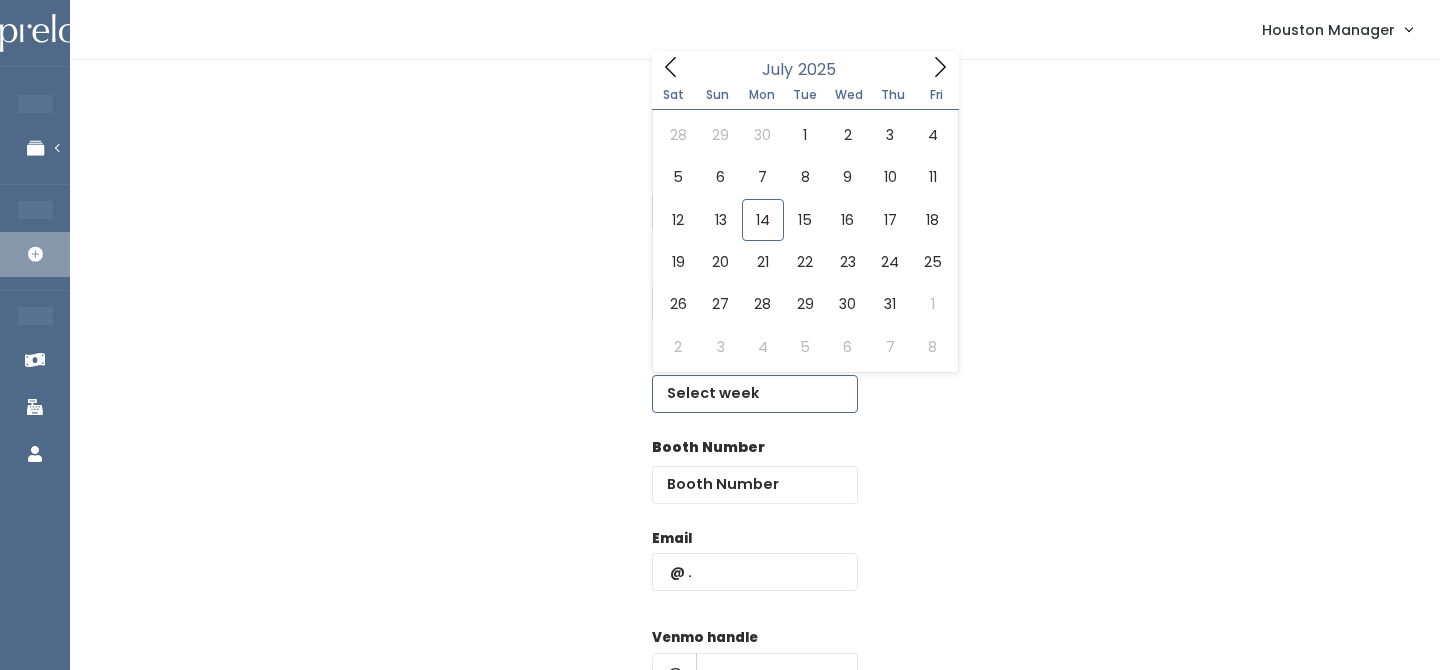 click at bounding box center [755, 394] 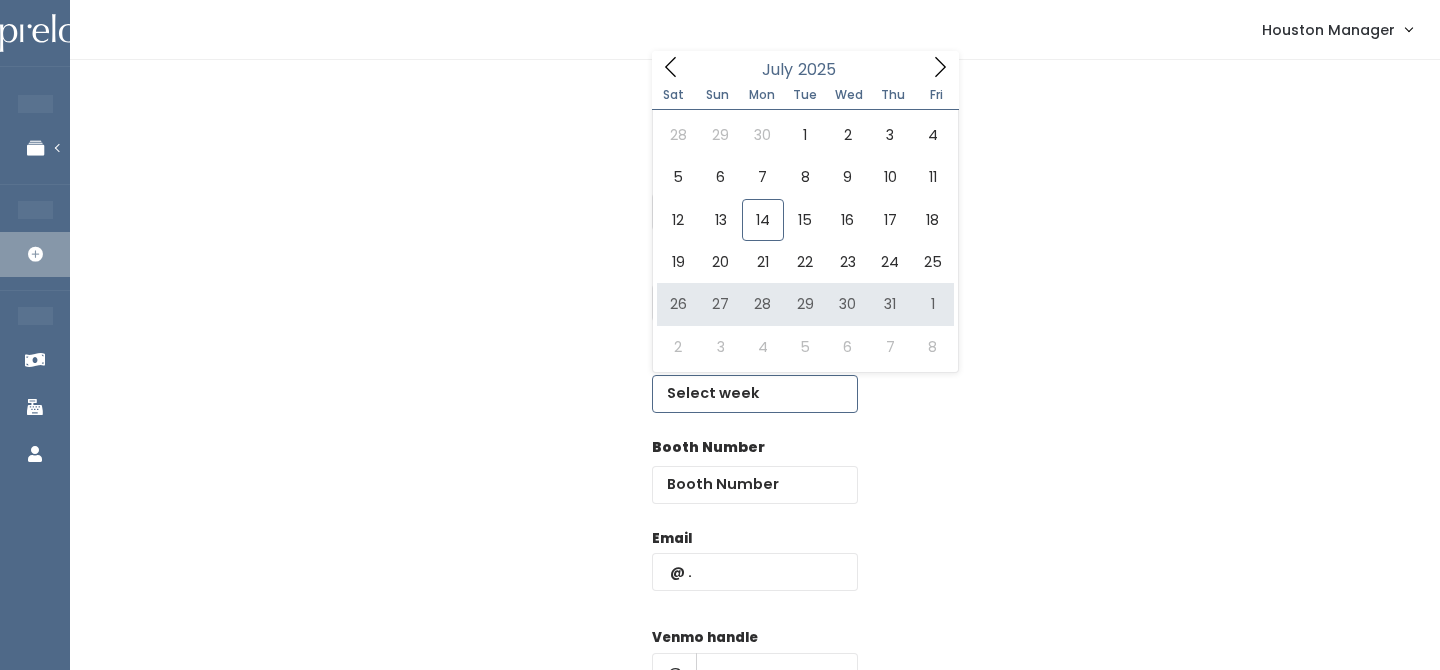 type on "[MONTH] [NUMBER] to [MONTH] [NUMBER]" 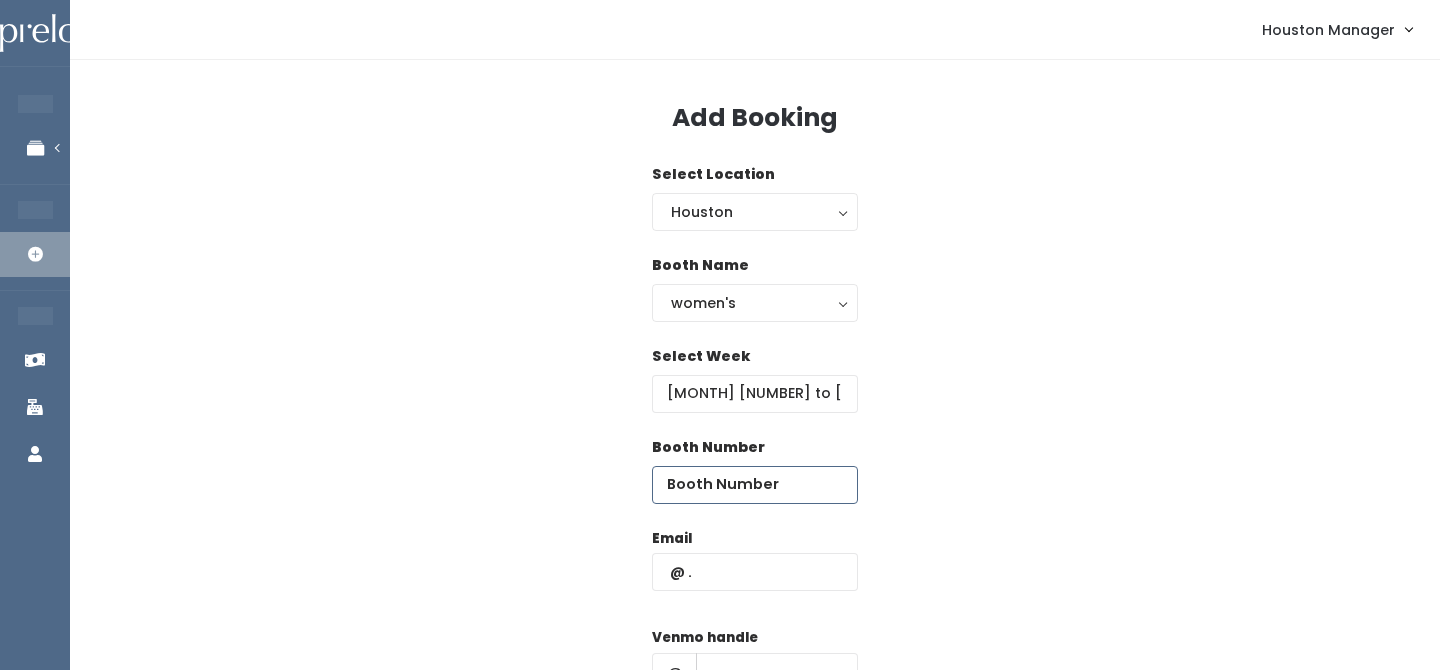 click at bounding box center [755, 485] 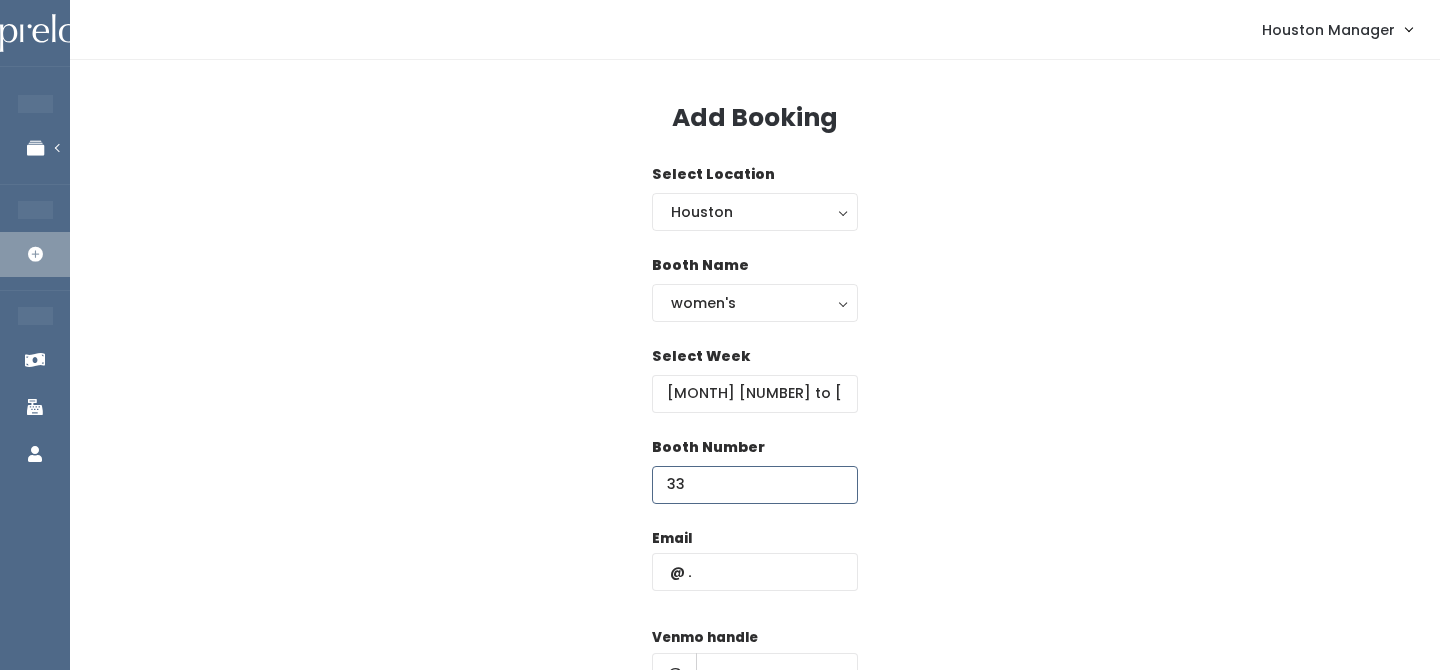 type on "33" 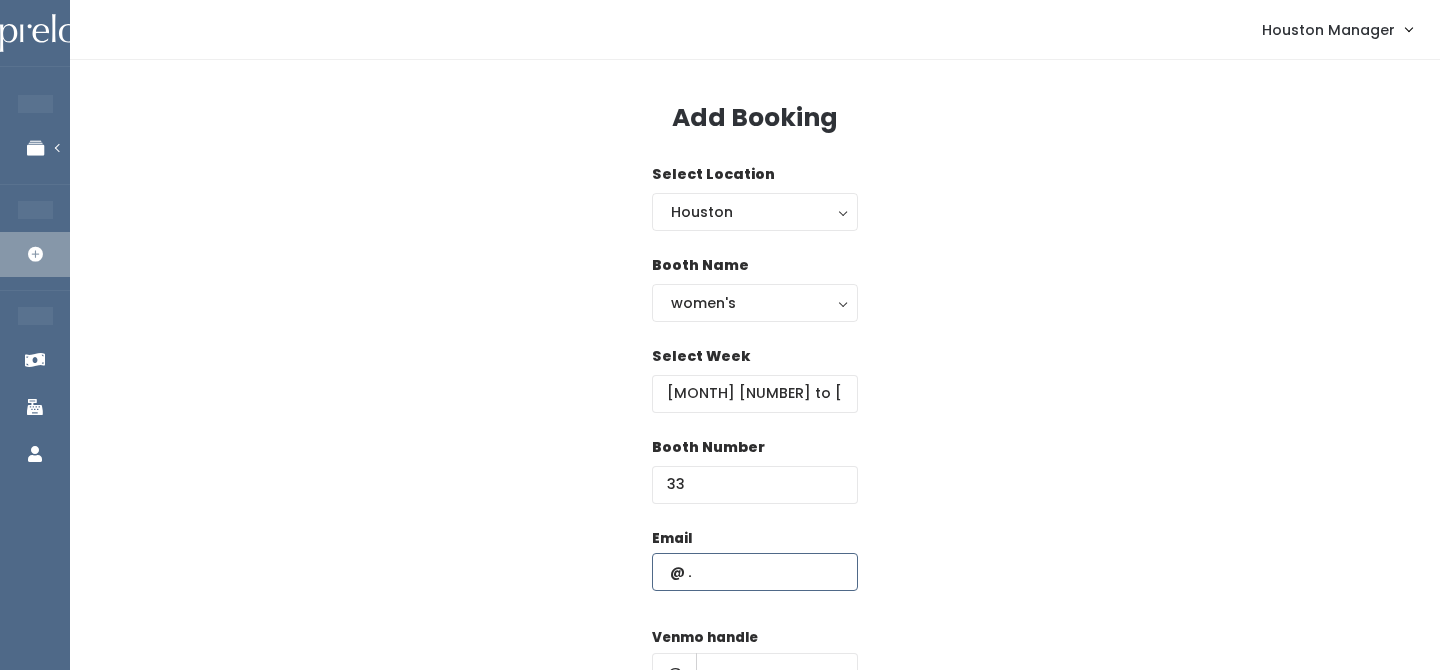 paste on "miafonteno@gmail.com" 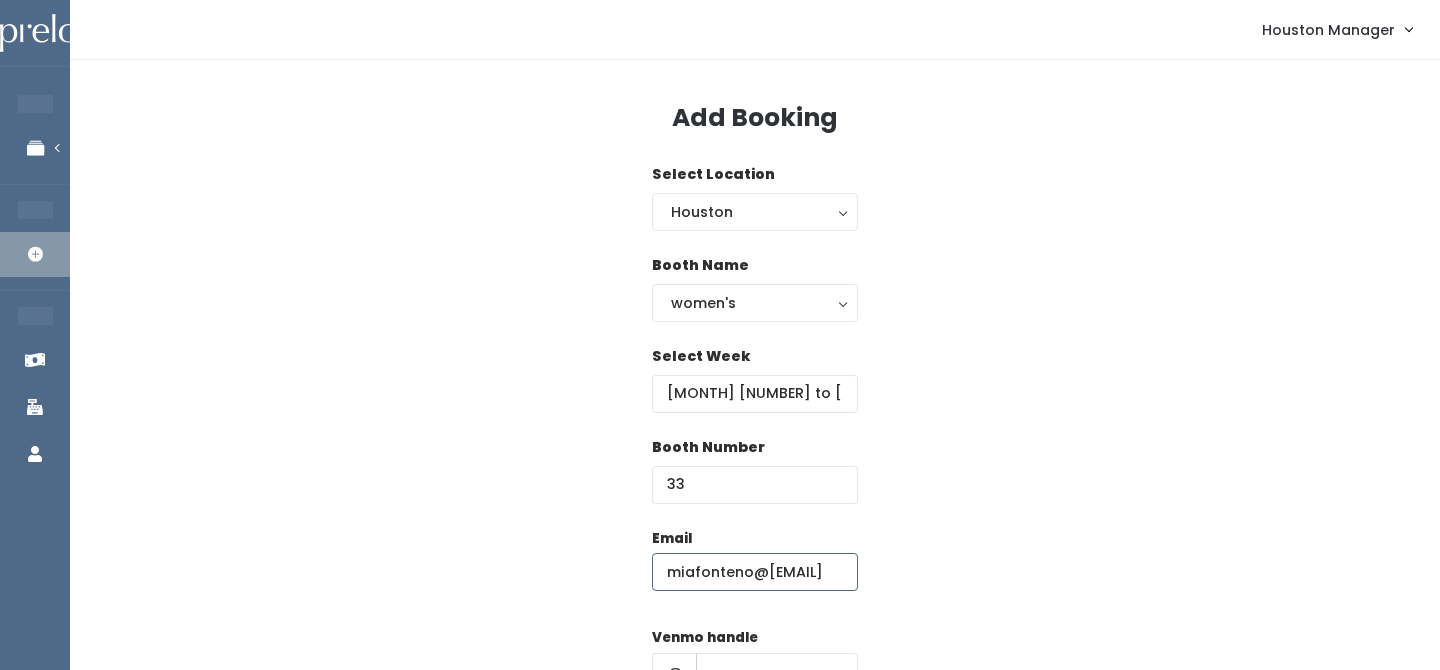 type on "miafonteno@gmail.com" 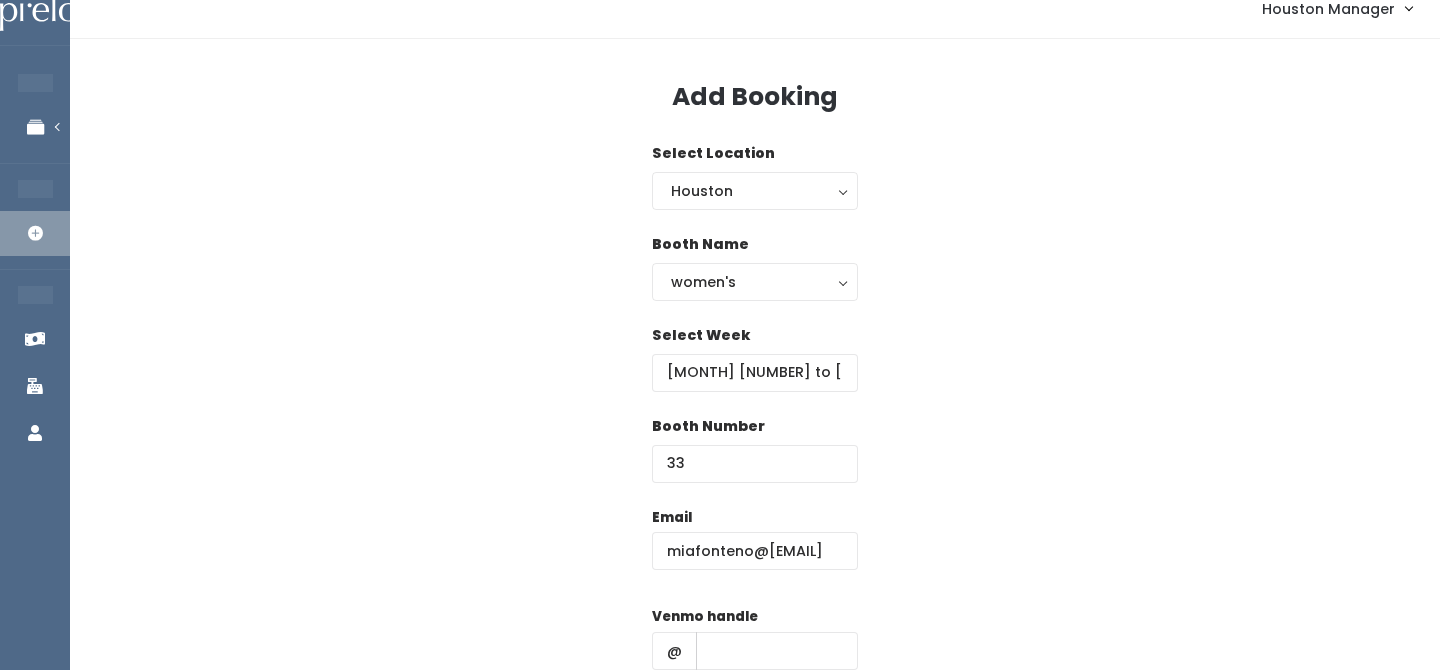 scroll, scrollTop: 287, scrollLeft: 0, axis: vertical 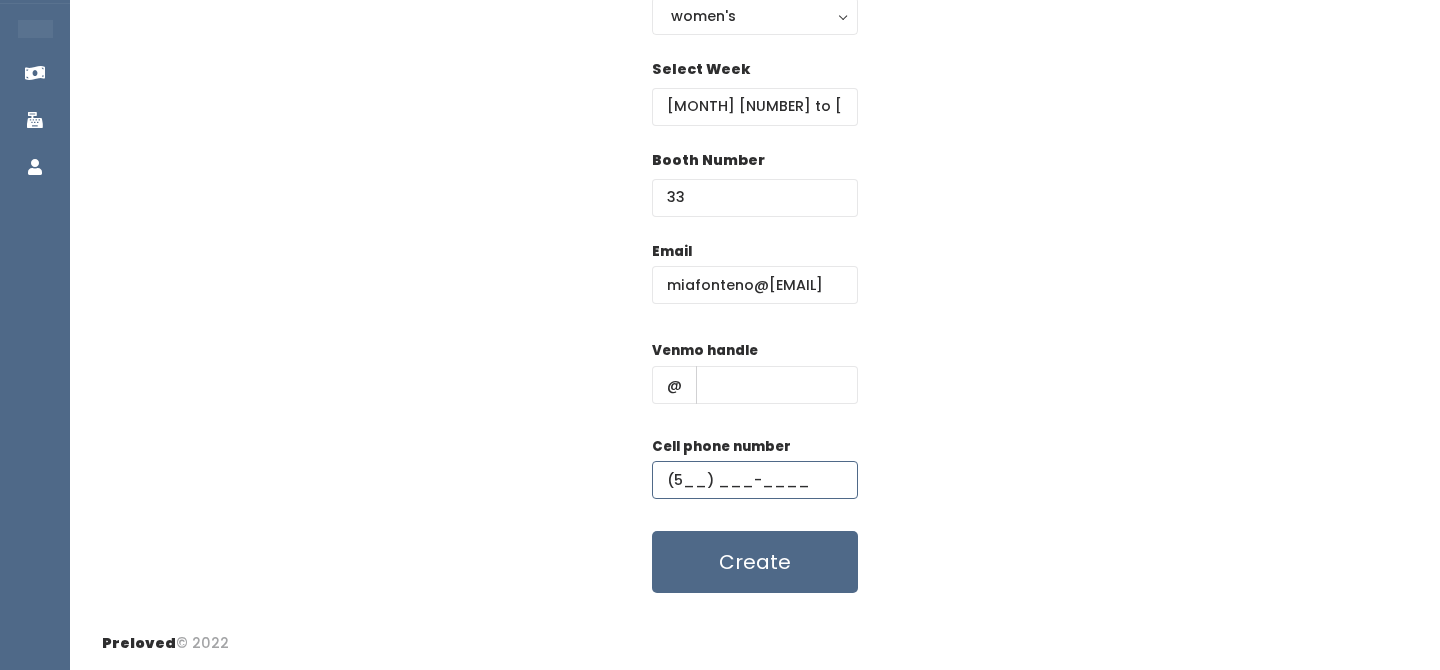 type on "(5__) ___-____" 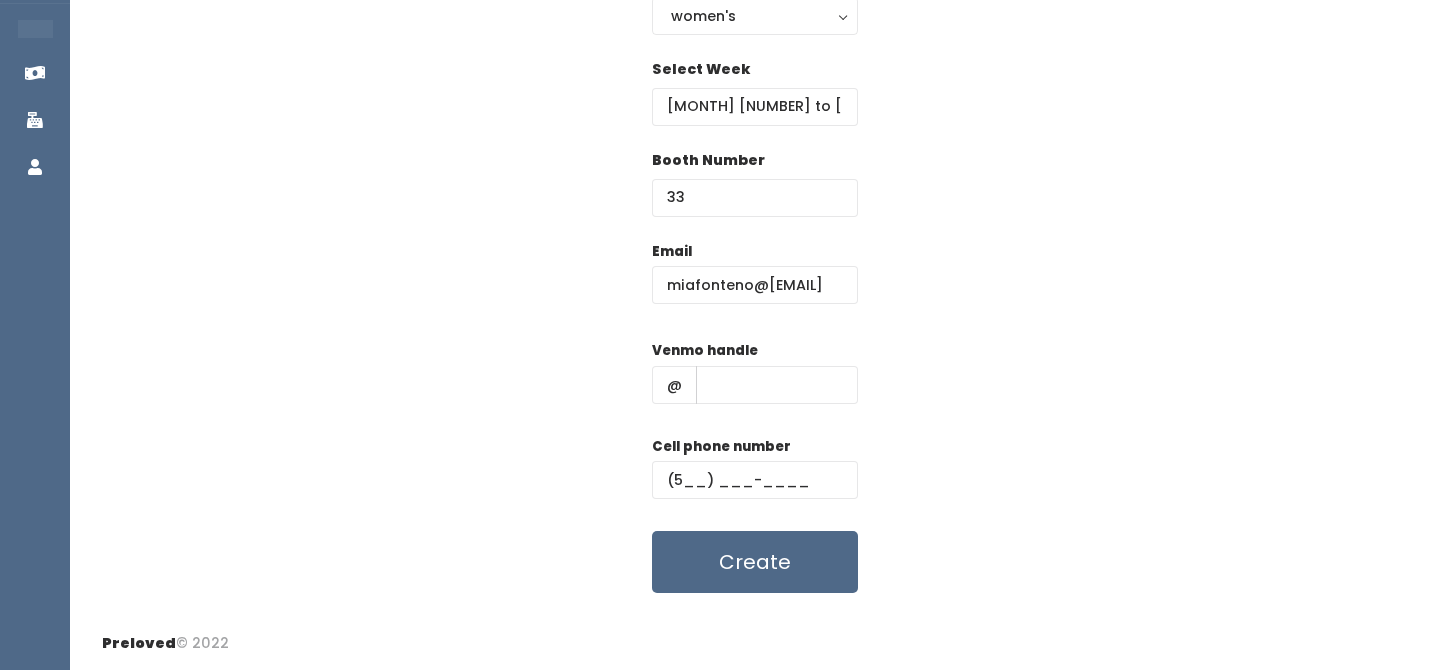 click on "Venmo handle
@" at bounding box center (755, 380) 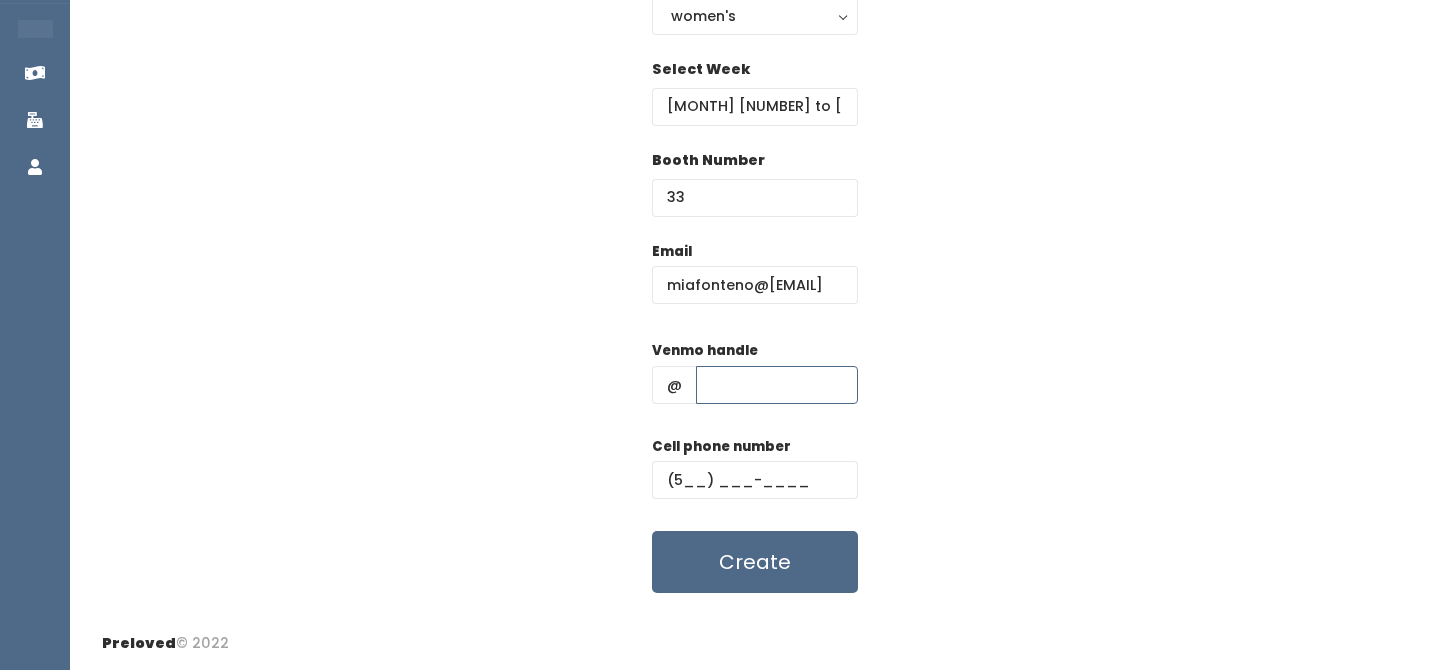click at bounding box center (777, 385) 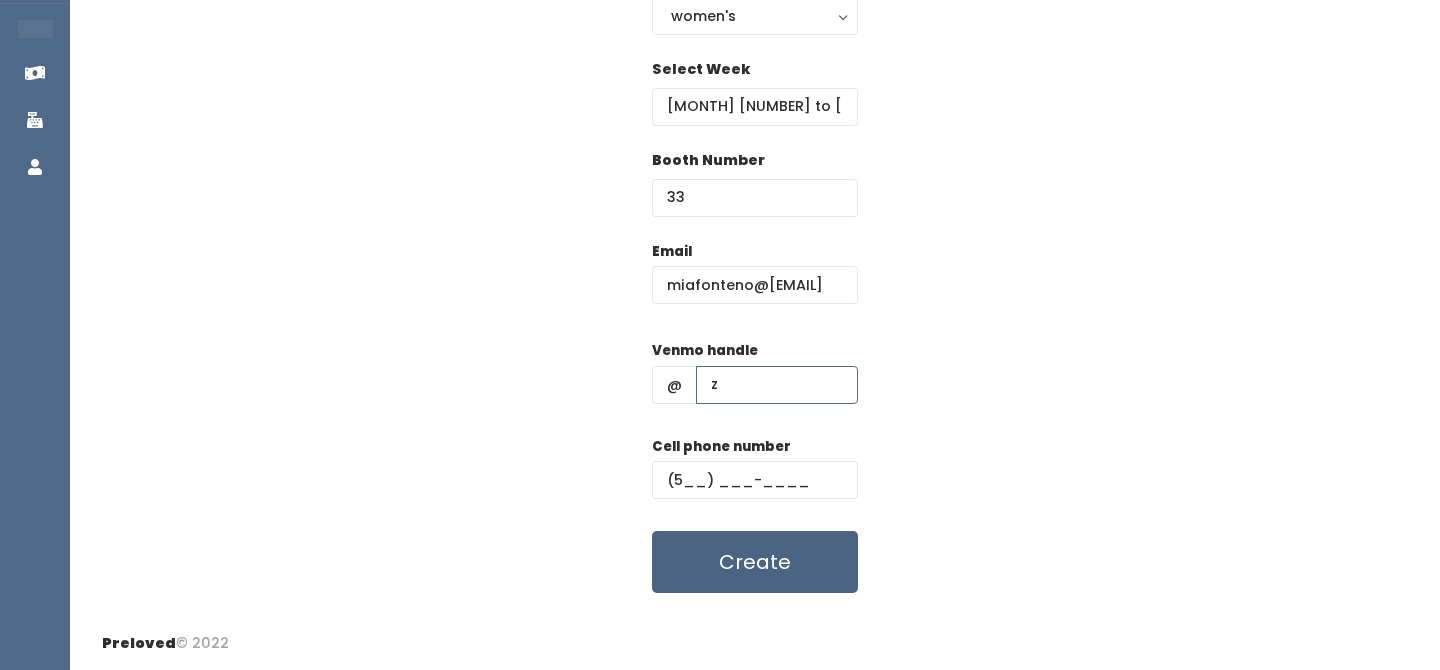 type on "z" 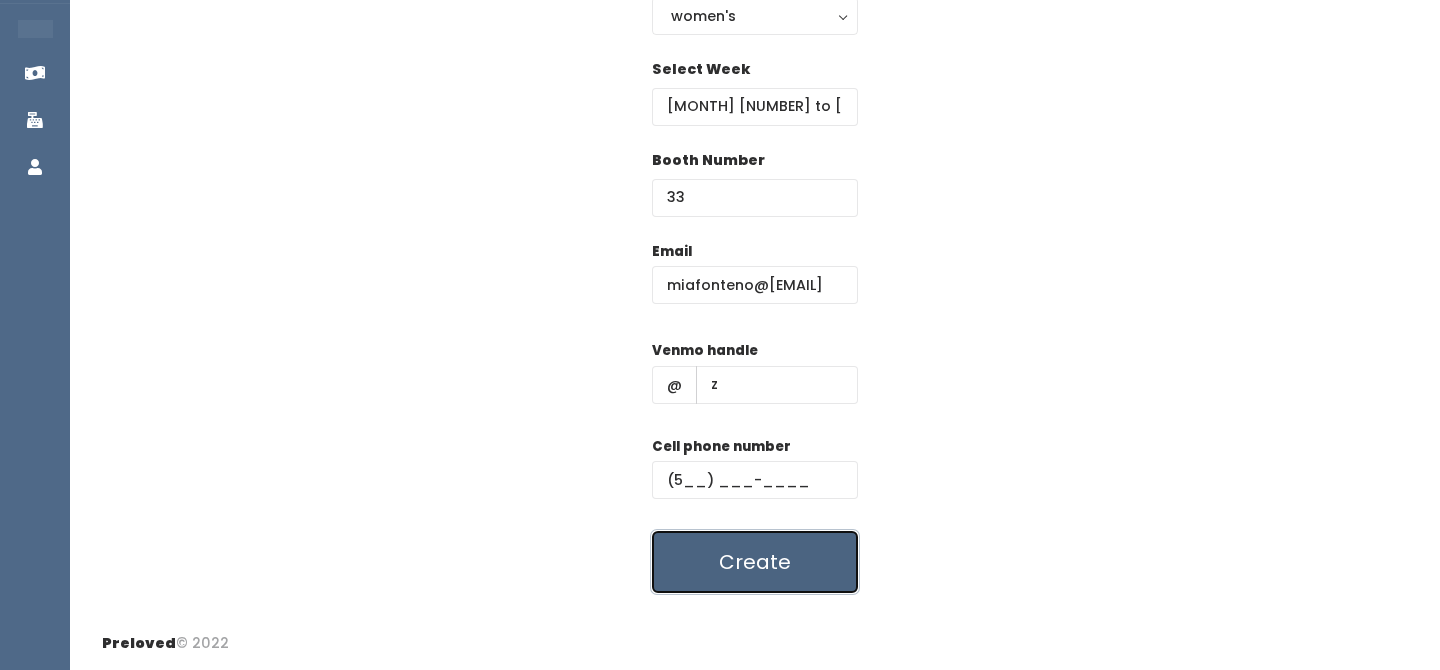click on "Create" at bounding box center (755, 562) 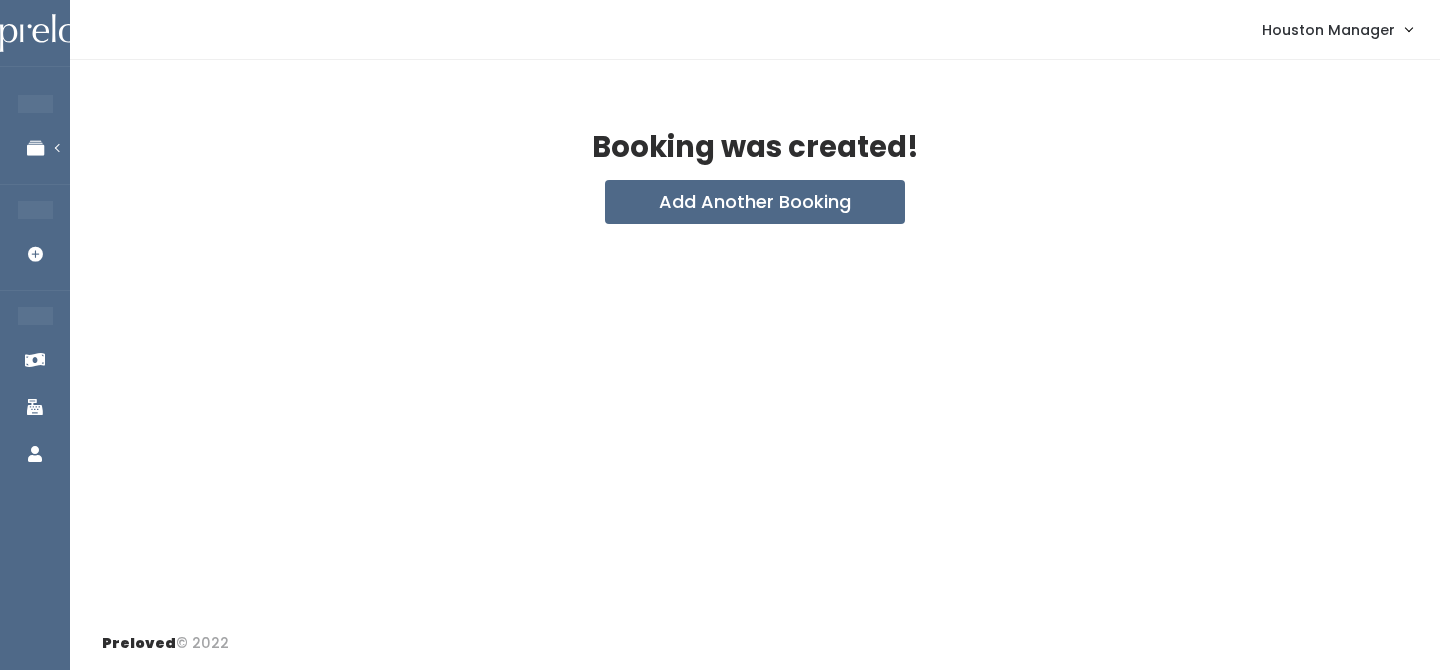 scroll, scrollTop: 0, scrollLeft: 0, axis: both 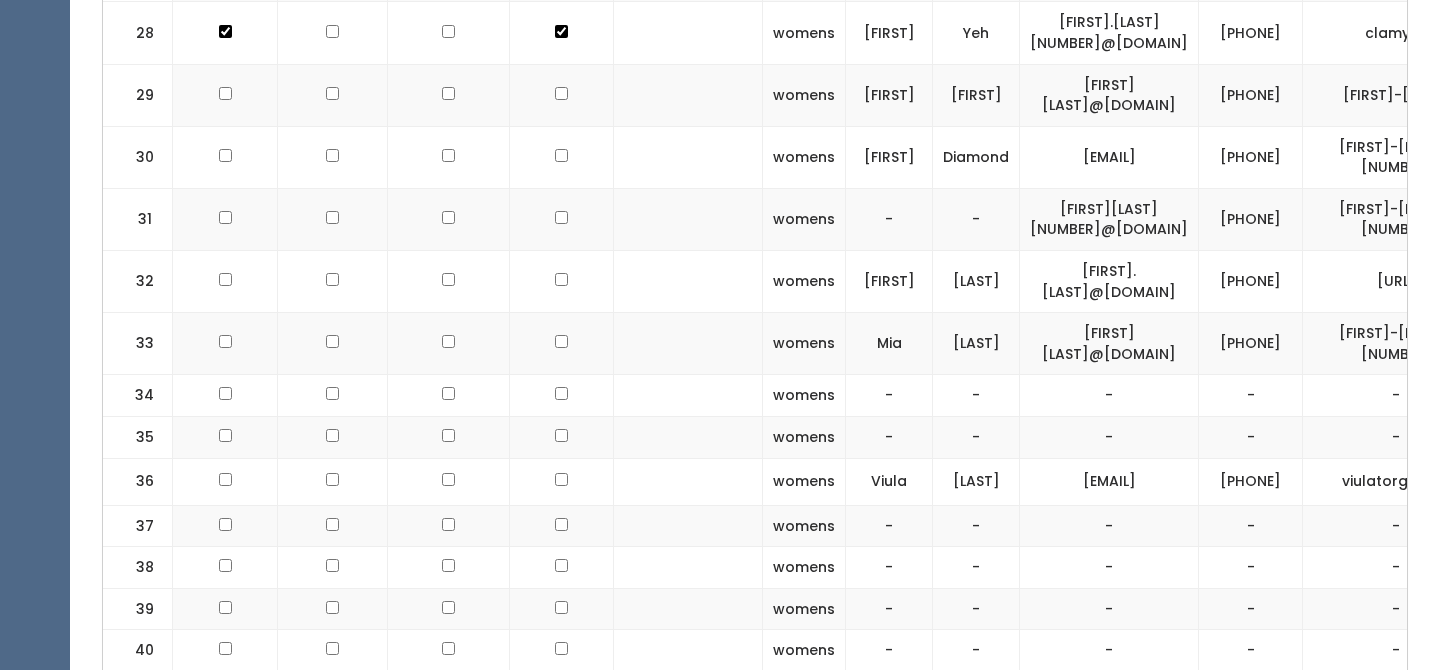 click at bounding box center [561, -1168] 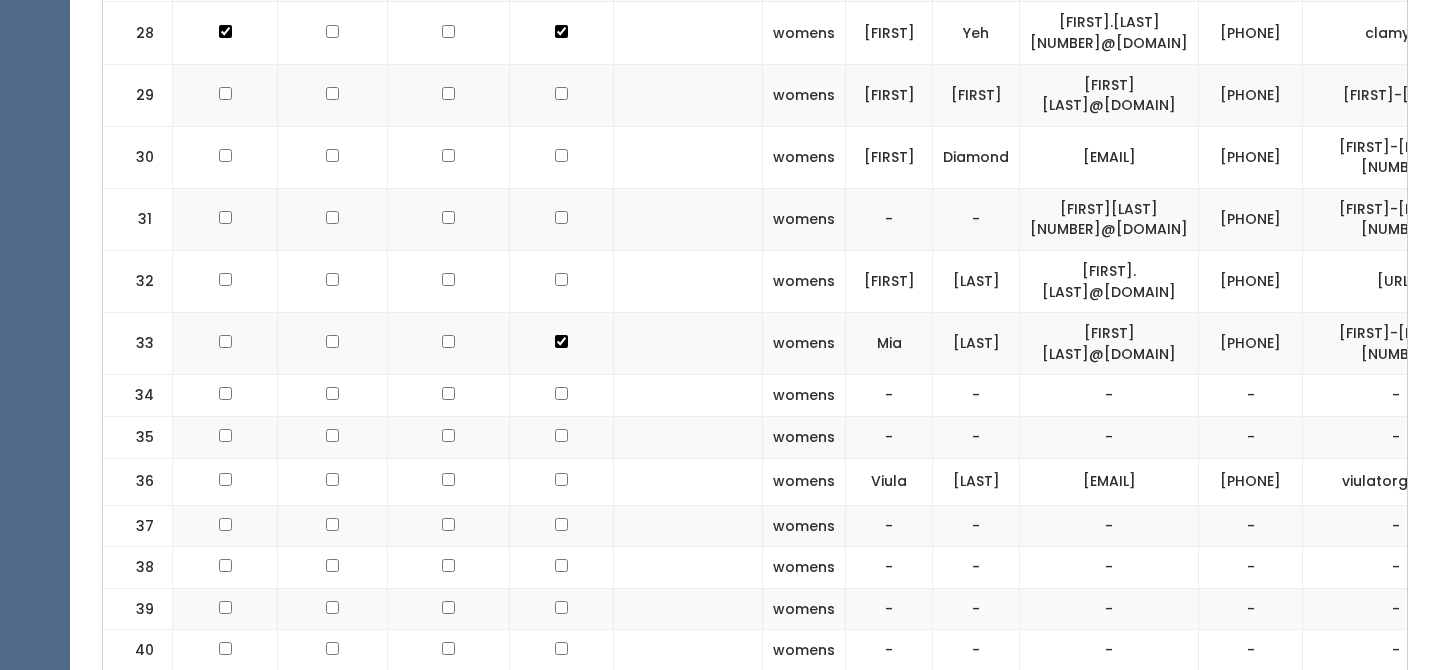 click at bounding box center [225, 344] 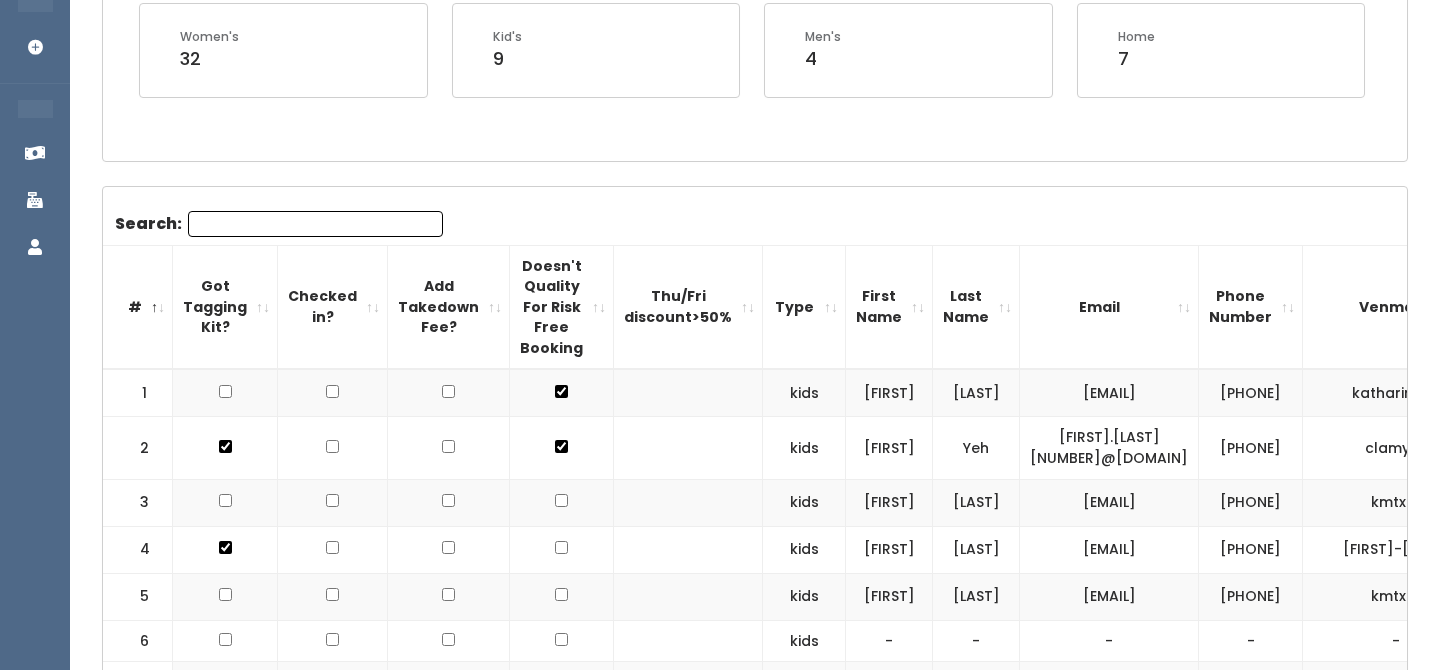 scroll, scrollTop: 0, scrollLeft: 0, axis: both 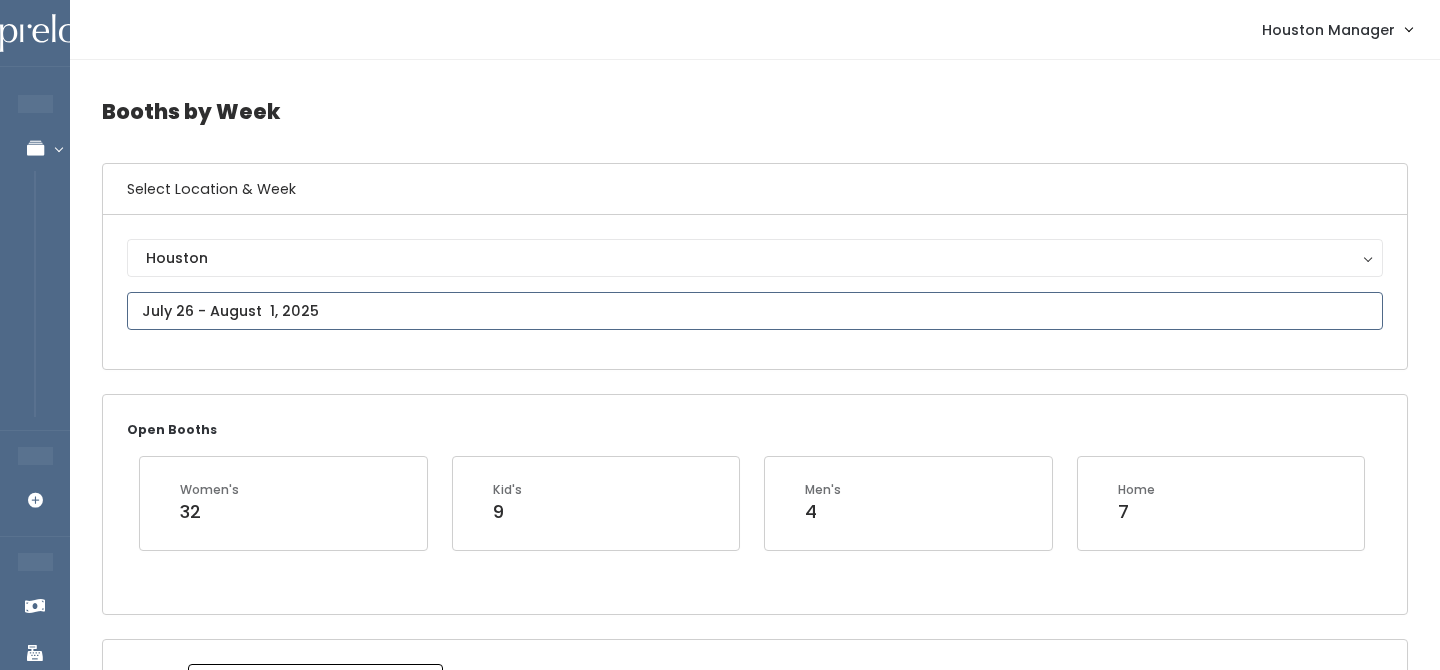 click at bounding box center (755, 311) 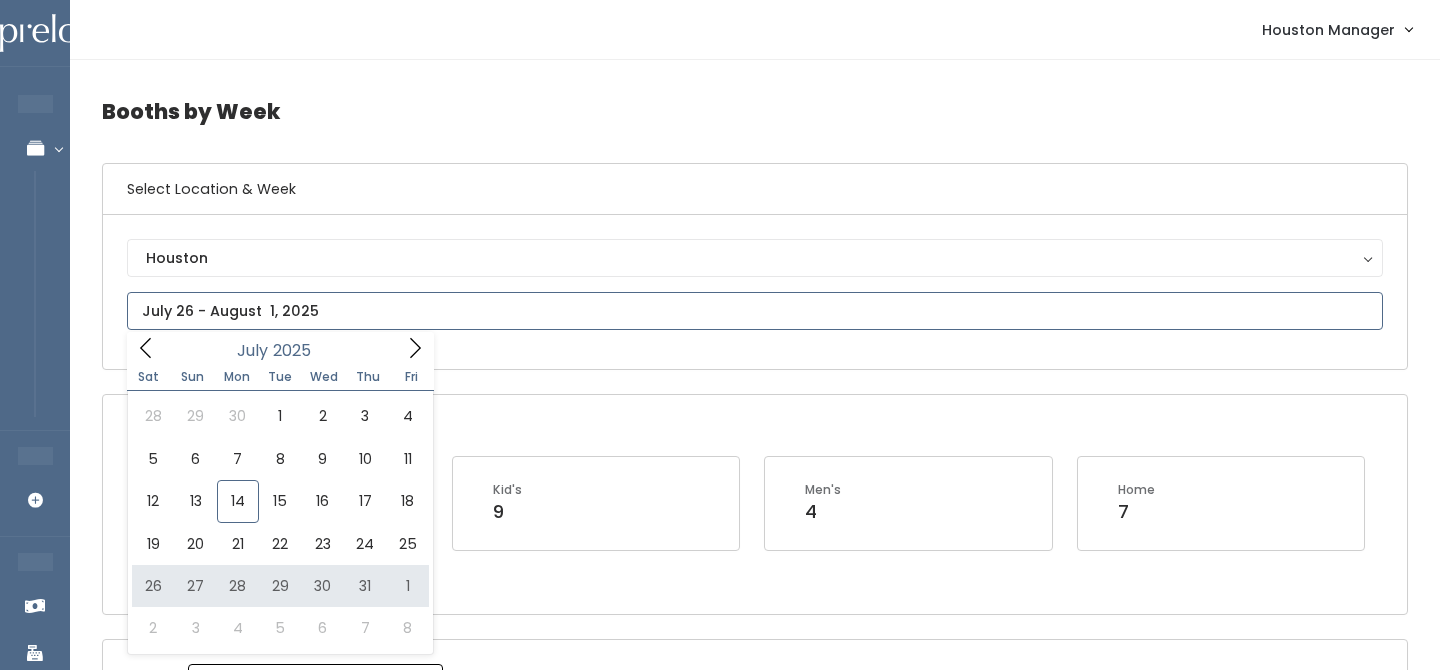 type on "July 26 to August 1" 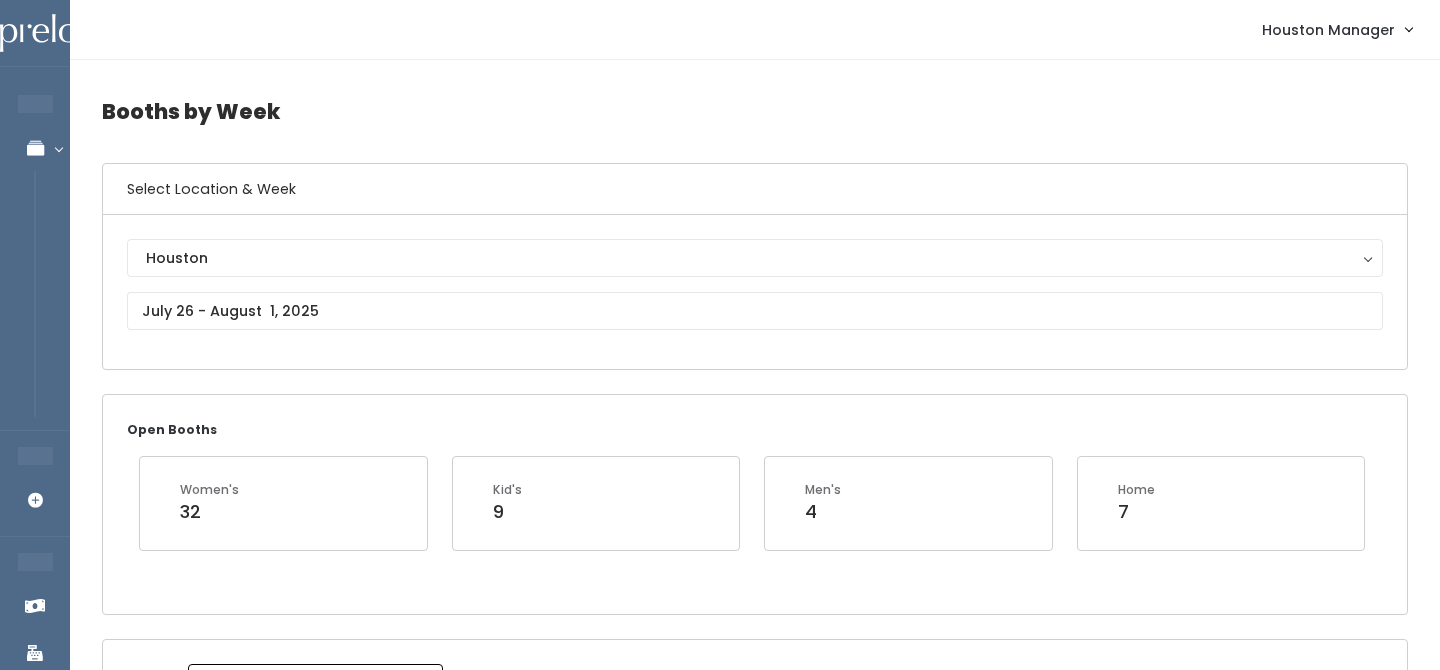 scroll, scrollTop: 894, scrollLeft: 0, axis: vertical 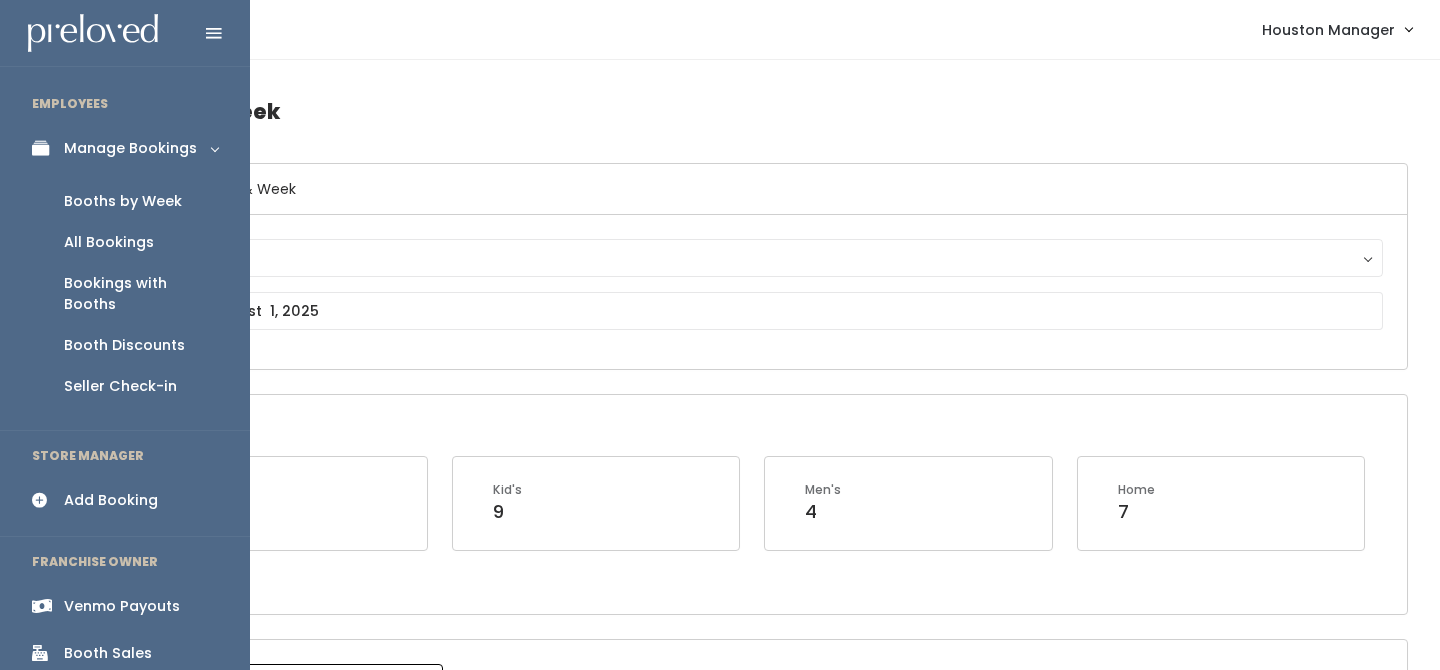 click on "All Bookings" at bounding box center [109, 242] 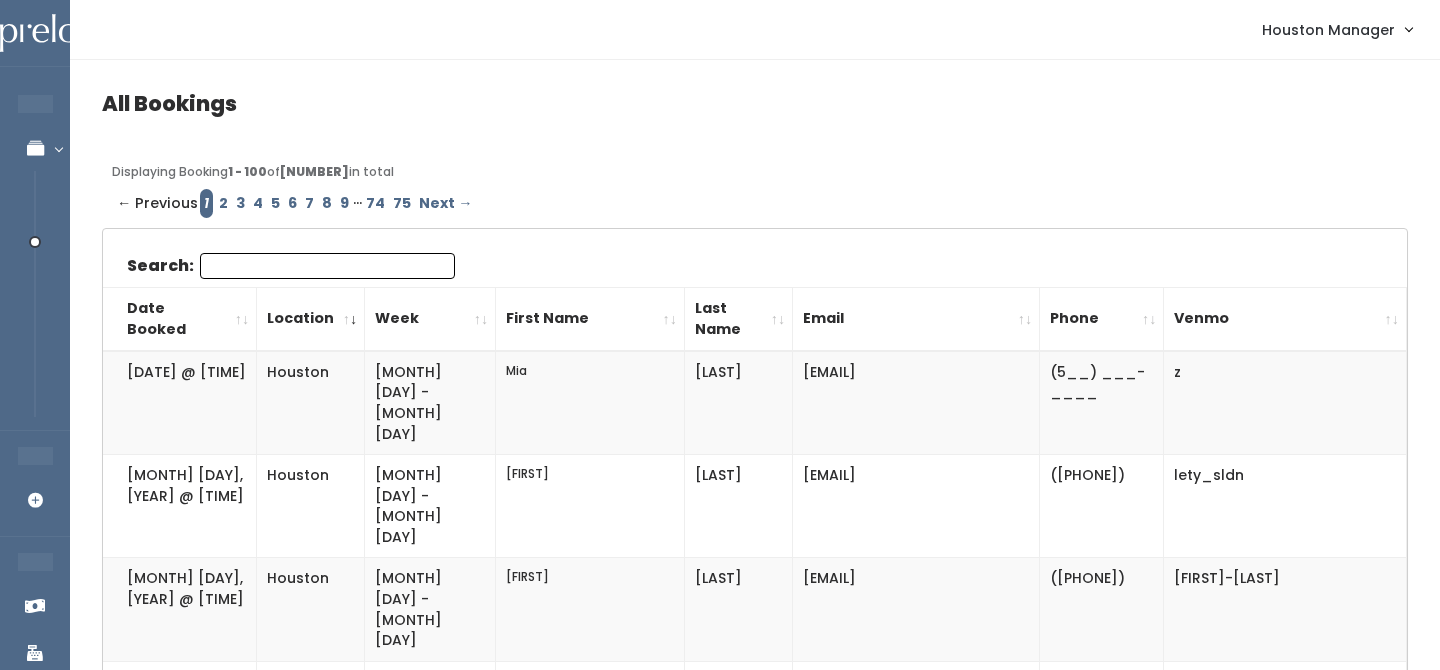 scroll, scrollTop: 0, scrollLeft: 0, axis: both 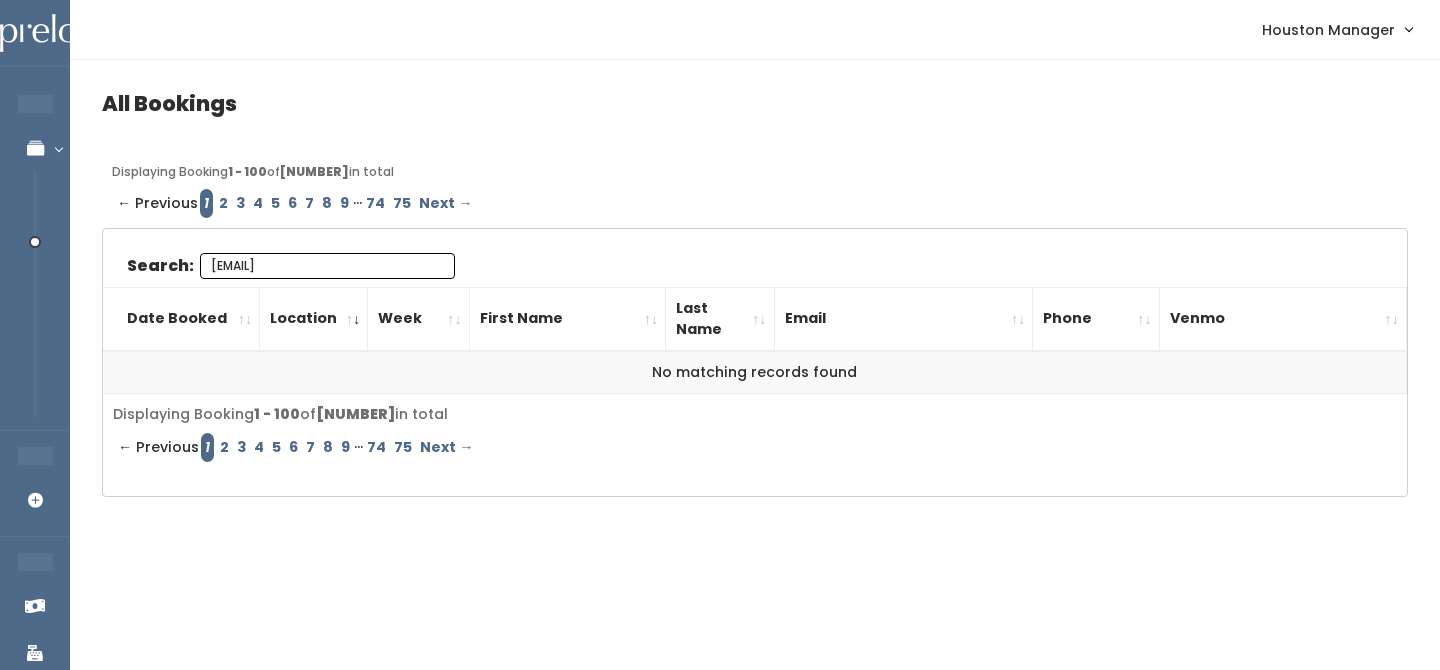 type on "[EMAIL]" 